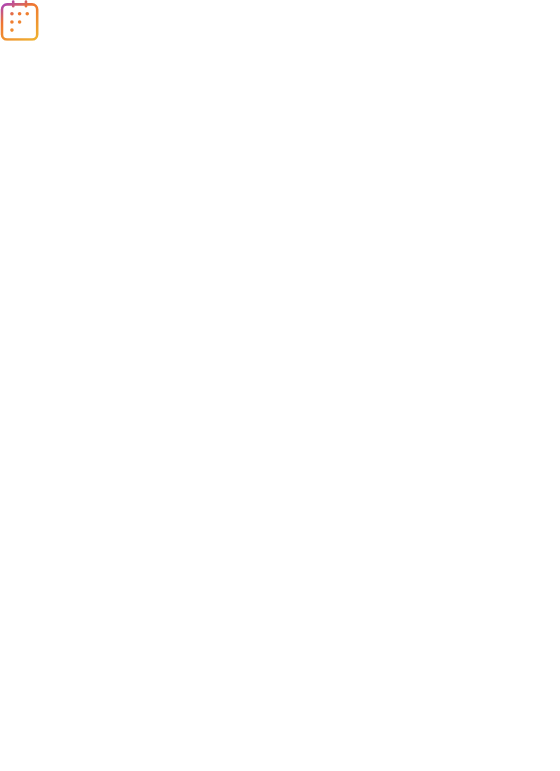 scroll, scrollTop: 0, scrollLeft: 0, axis: both 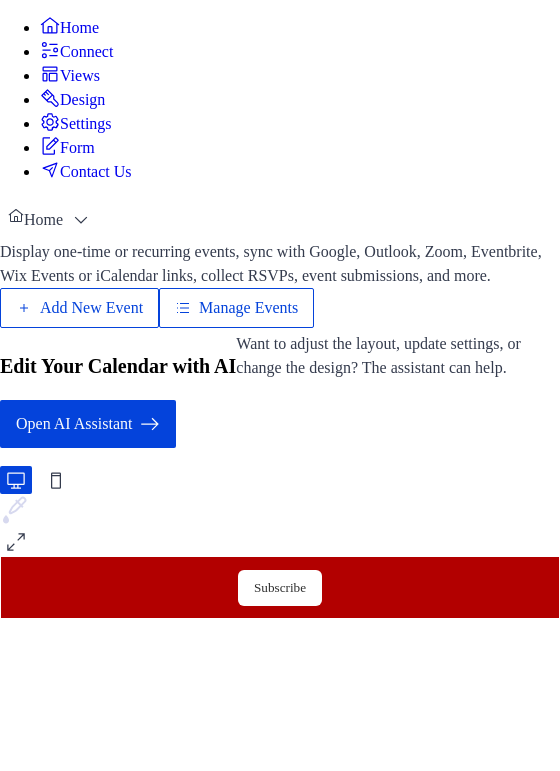 drag, startPoint x: 378, startPoint y: 357, endPoint x: 423, endPoint y: 249, distance: 117 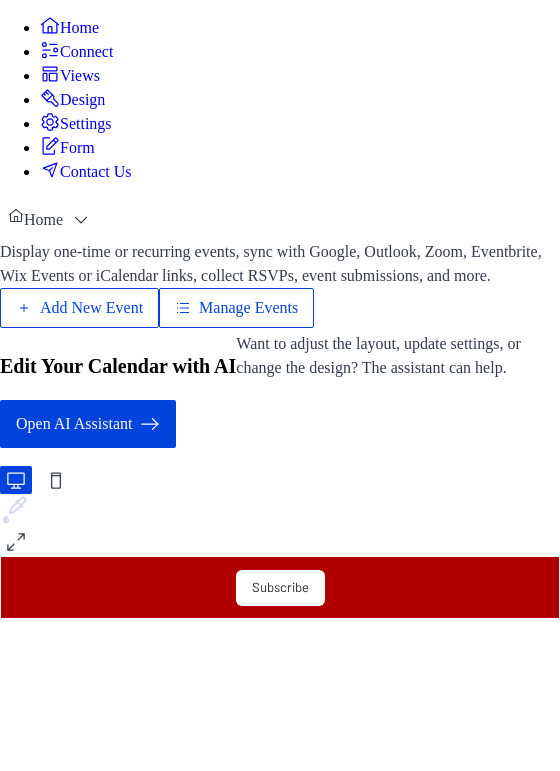 click on "Display one-time or recurring events, sync with Google, Outlook, Zoom, Eventbrite, Wix Events or iCalendar links, collect RSVPs, event submissions, and more. Add New Event Manage Events 🚀 Upgrade" at bounding box center [280, 286] 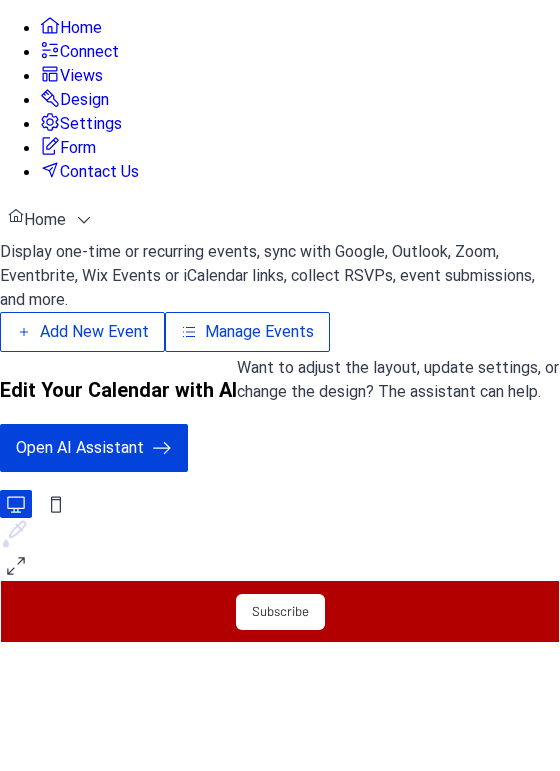 click on "Add New Event" at bounding box center (94, 332) 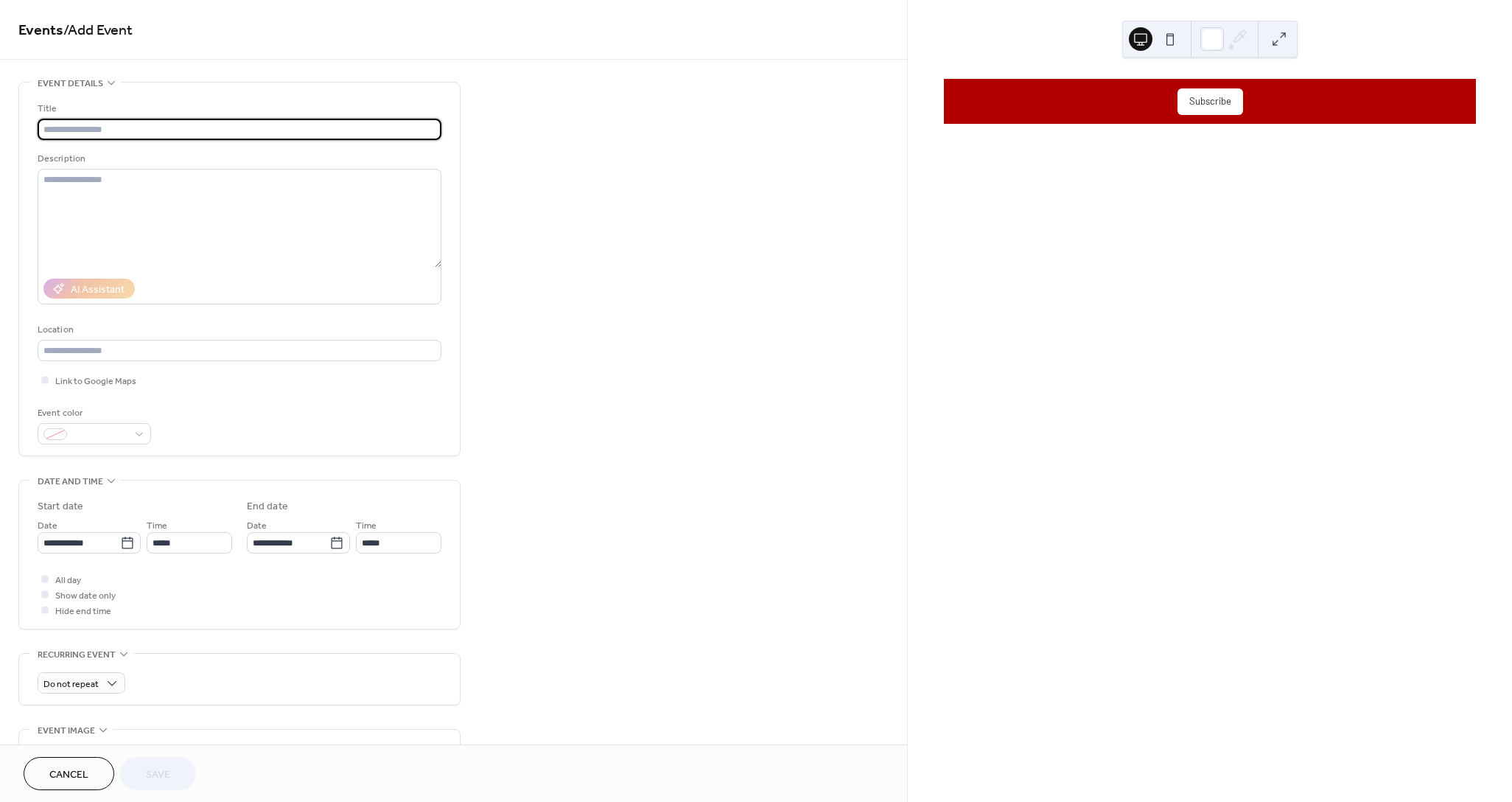 scroll, scrollTop: 0, scrollLeft: 0, axis: both 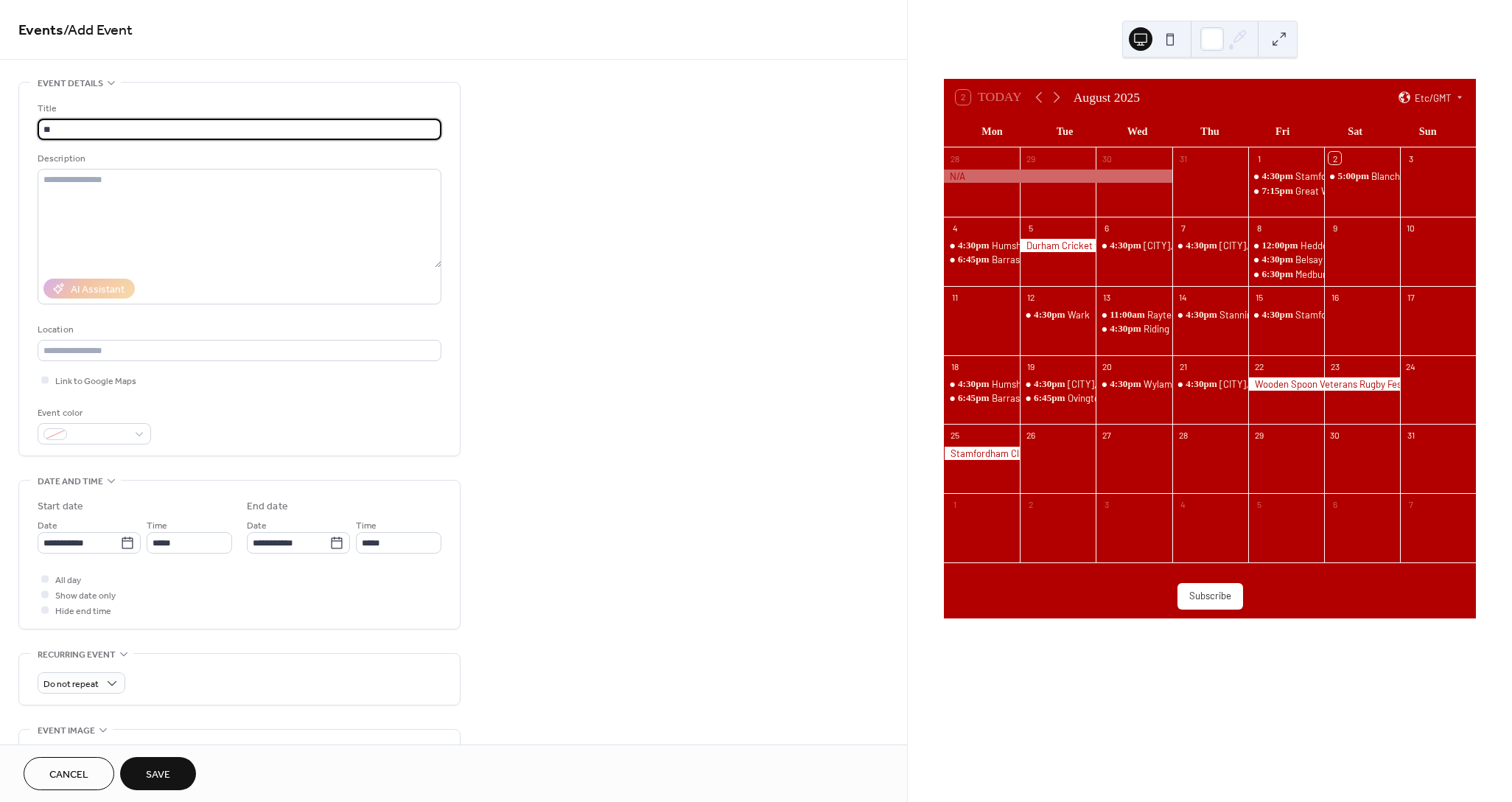 type on "*" 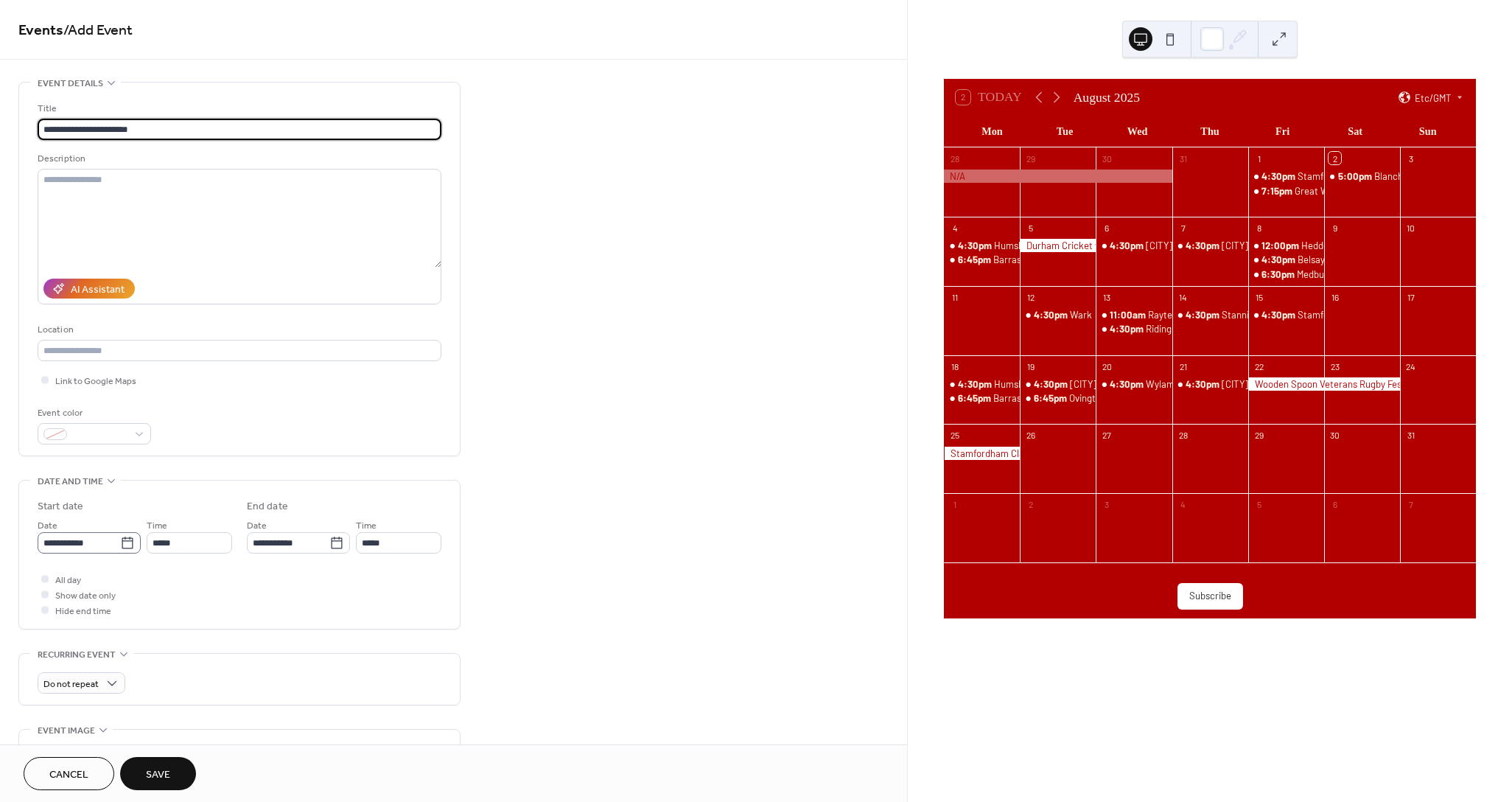 type on "**********" 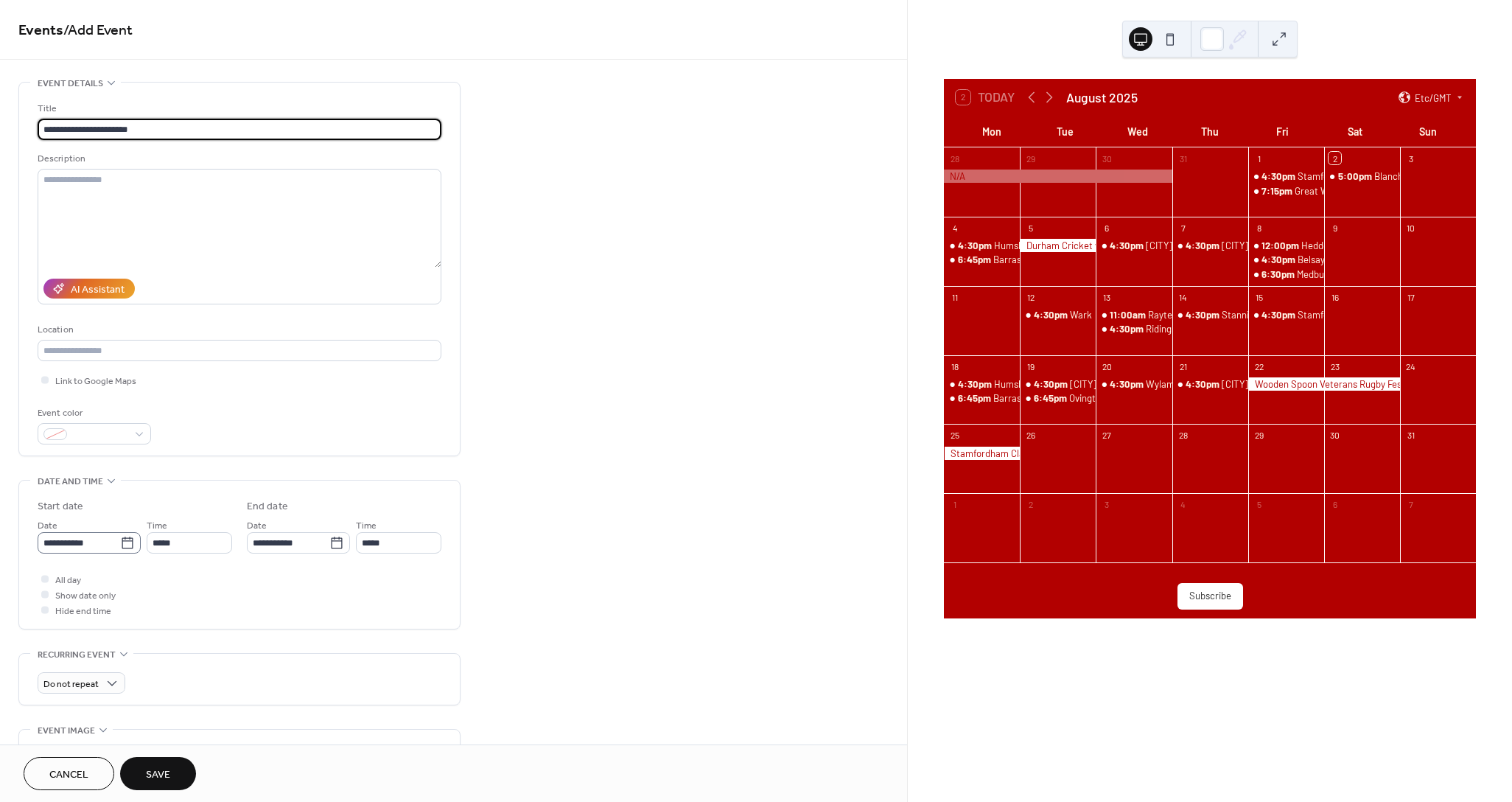 click 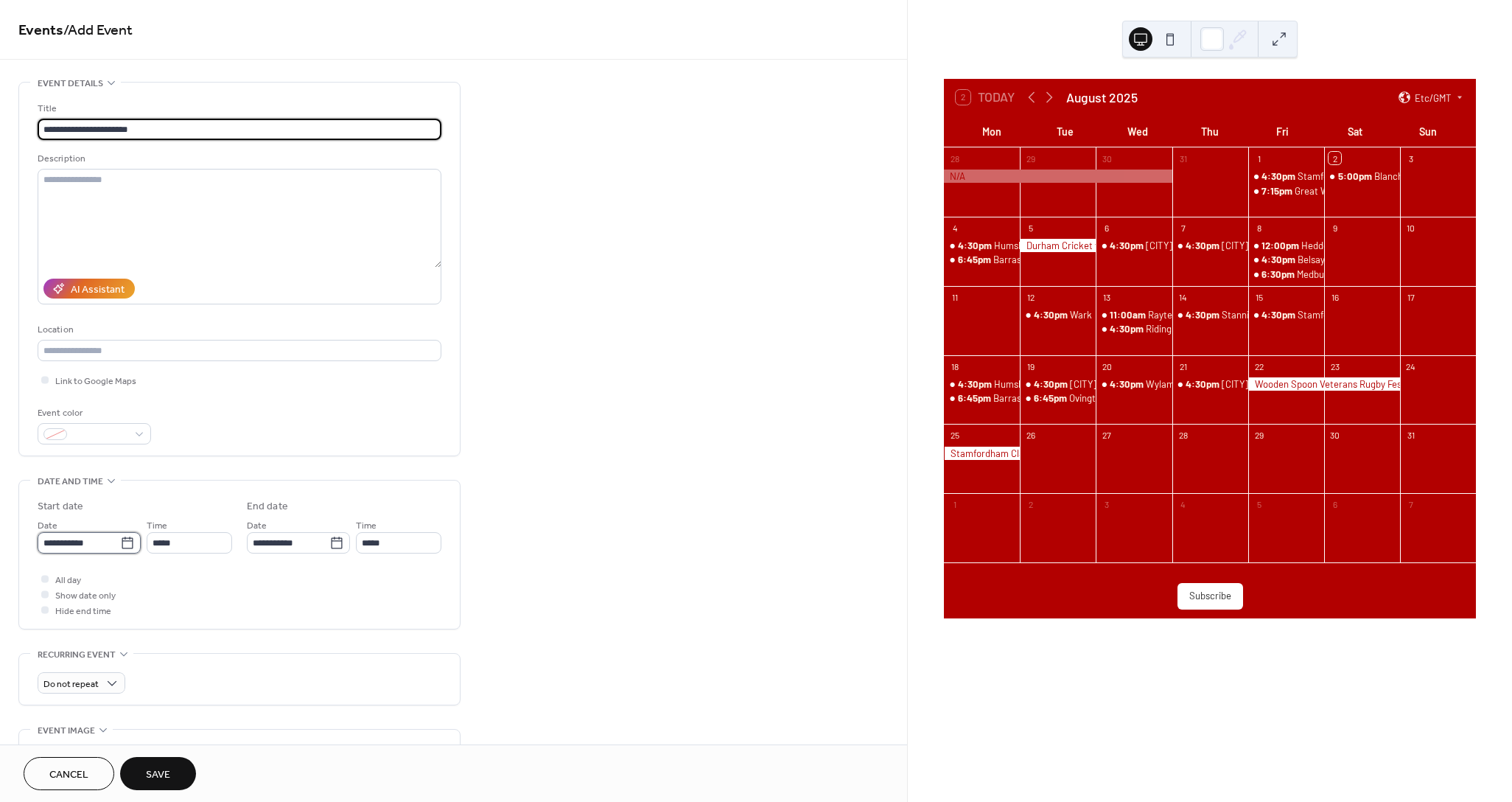 click on "**********" at bounding box center [79, 543] 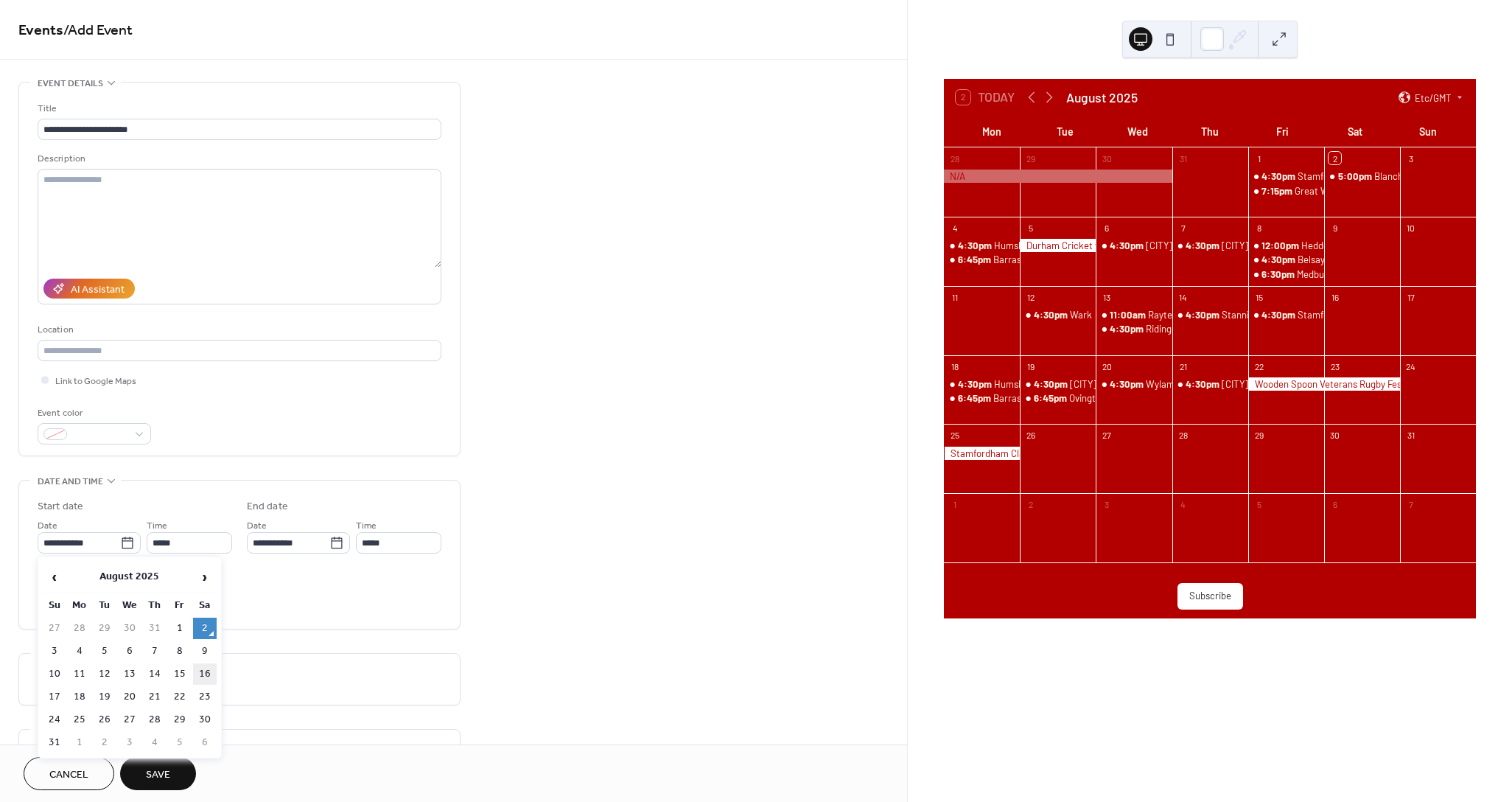 click on "16" at bounding box center (205, 674) 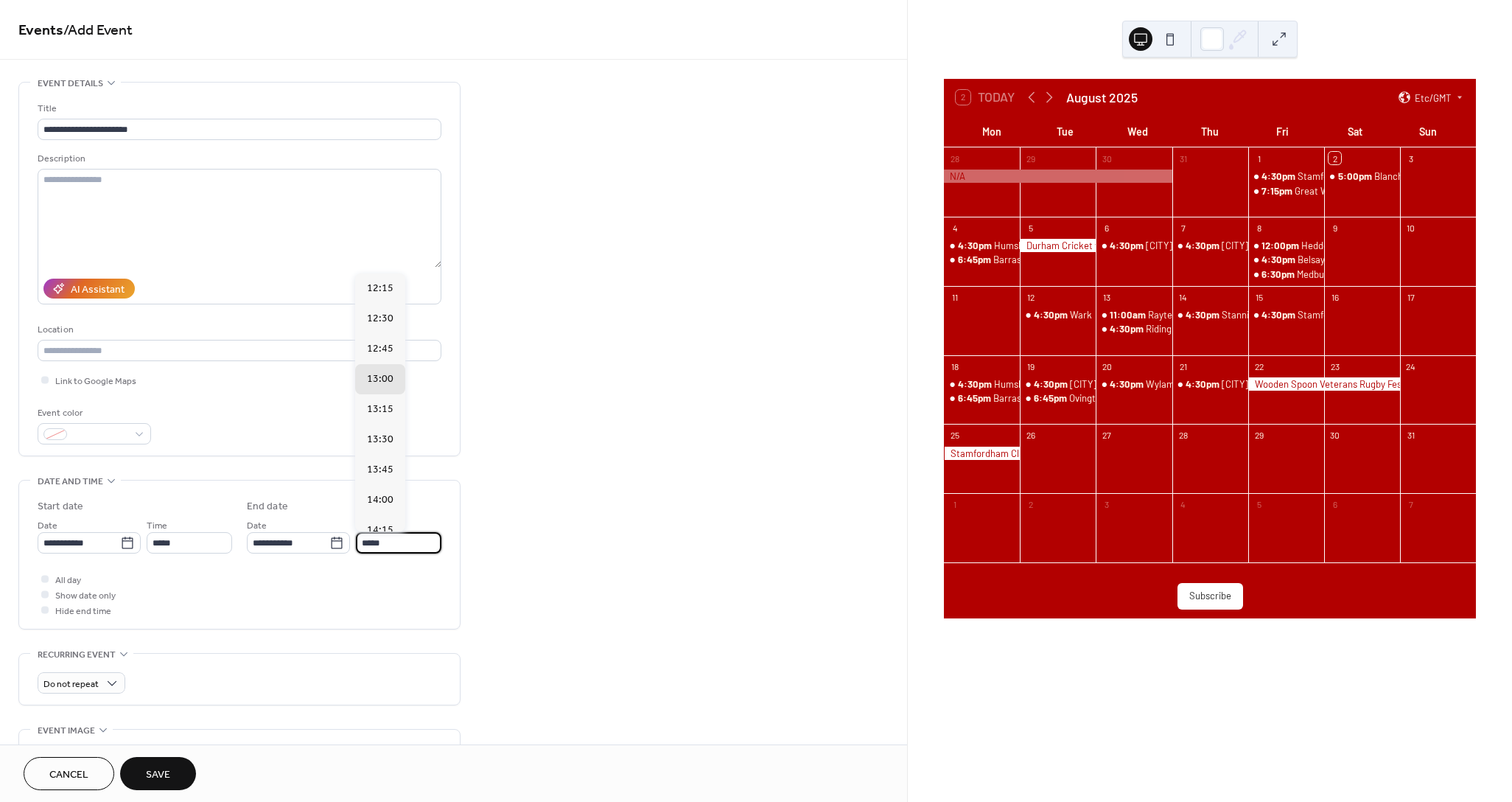 click on "*****" at bounding box center [399, 543] 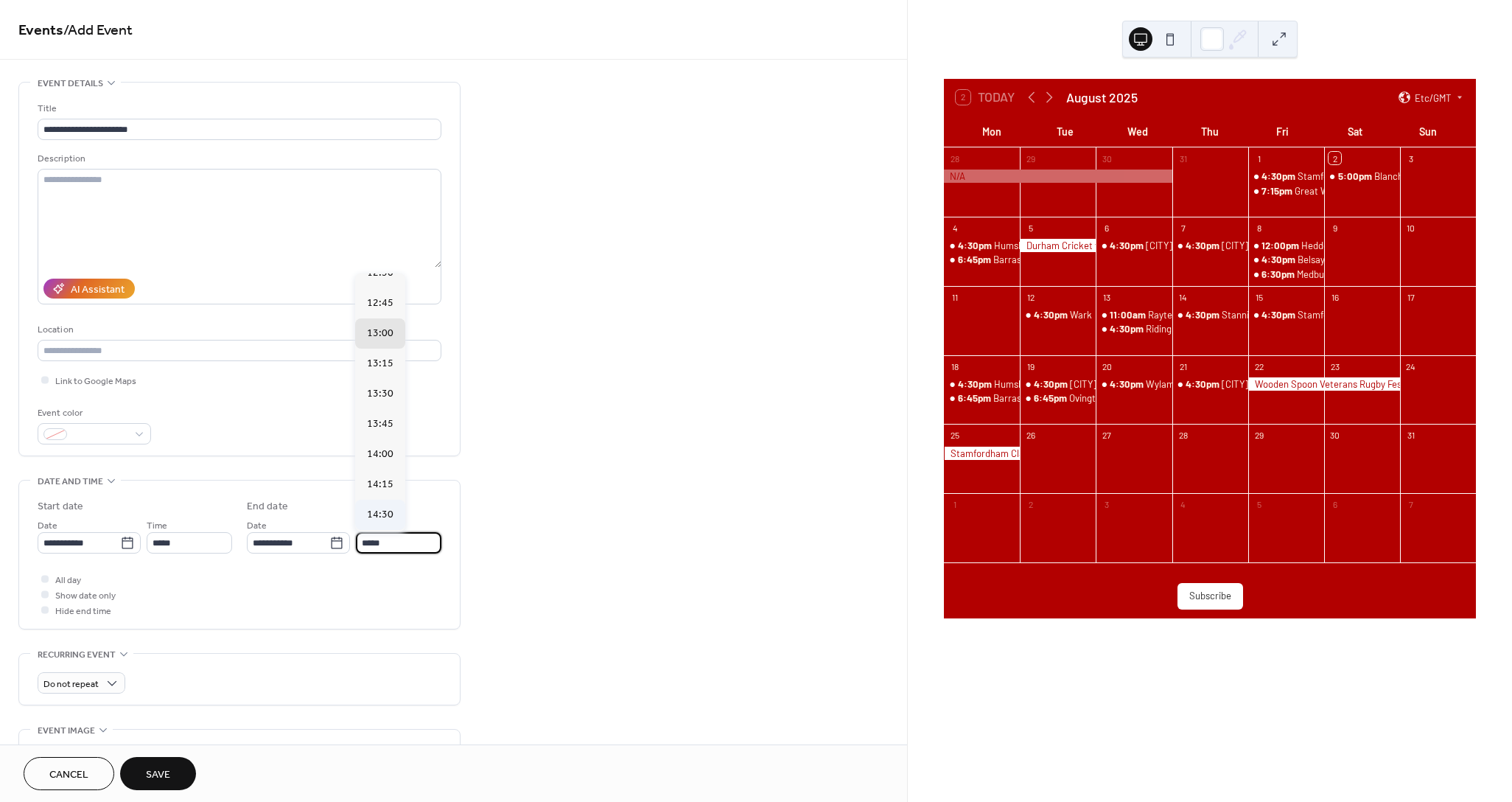 scroll, scrollTop: 119, scrollLeft: 0, axis: vertical 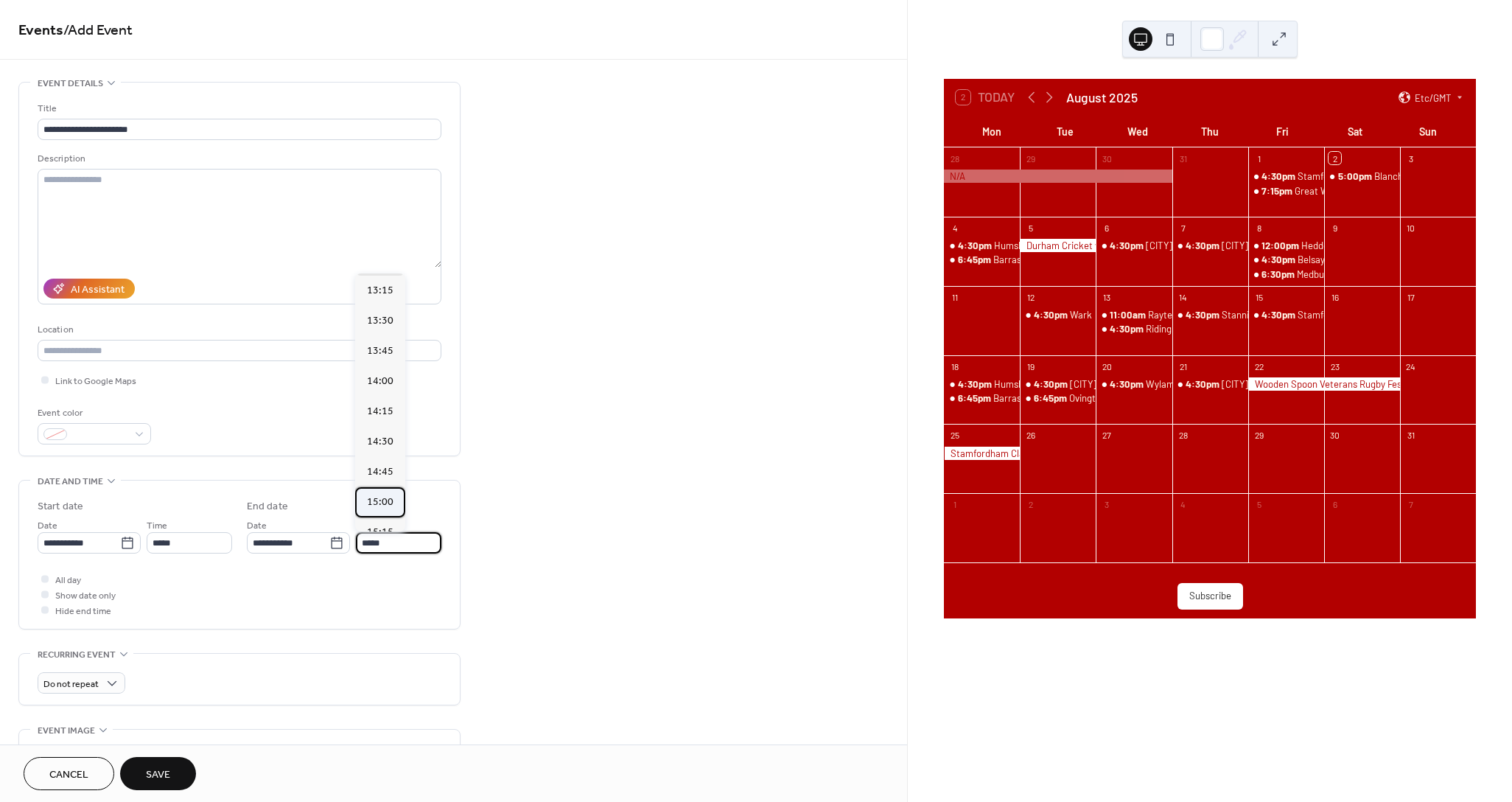 click on "15:00" at bounding box center (380, 501) 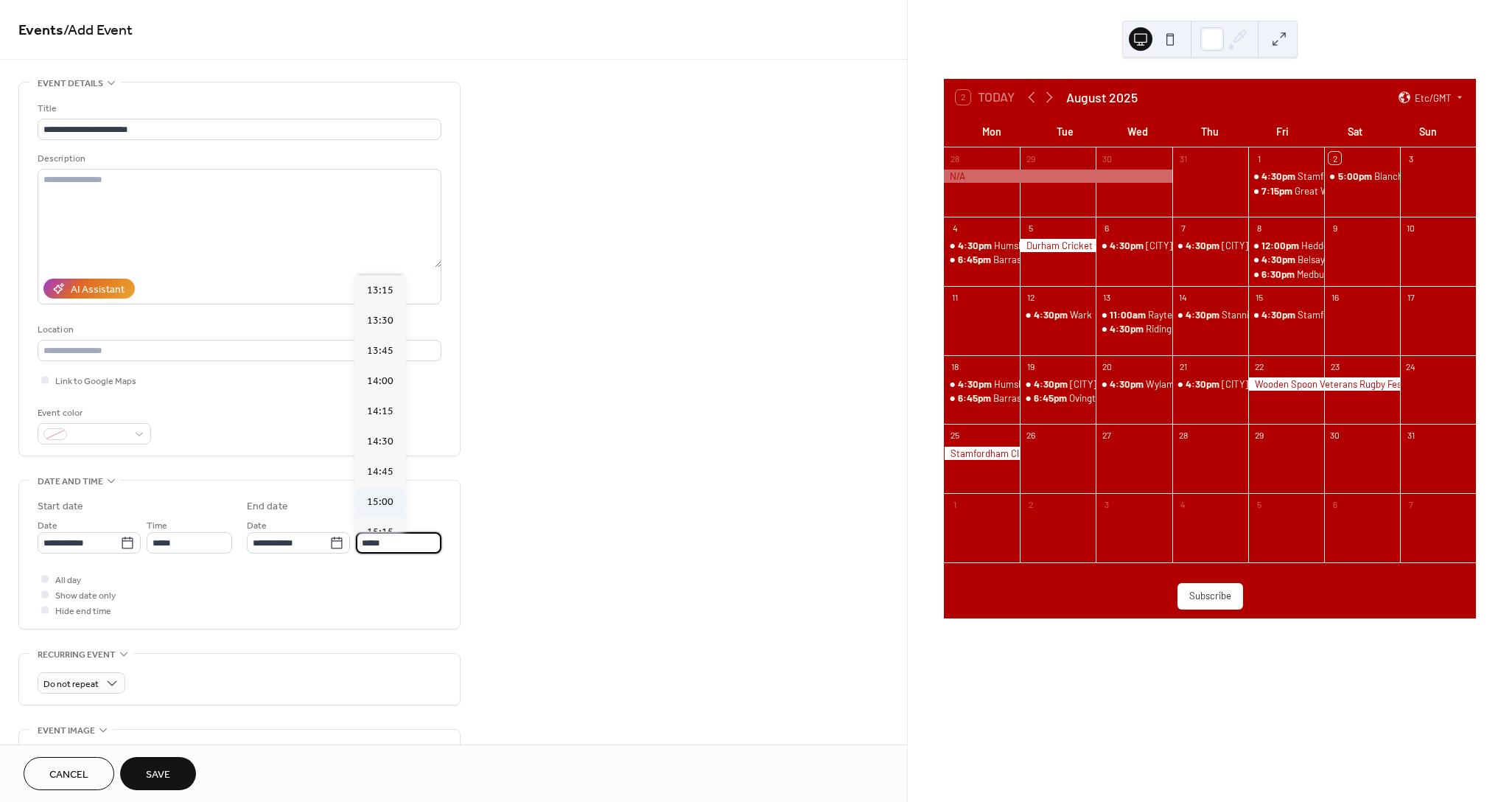 type on "*****" 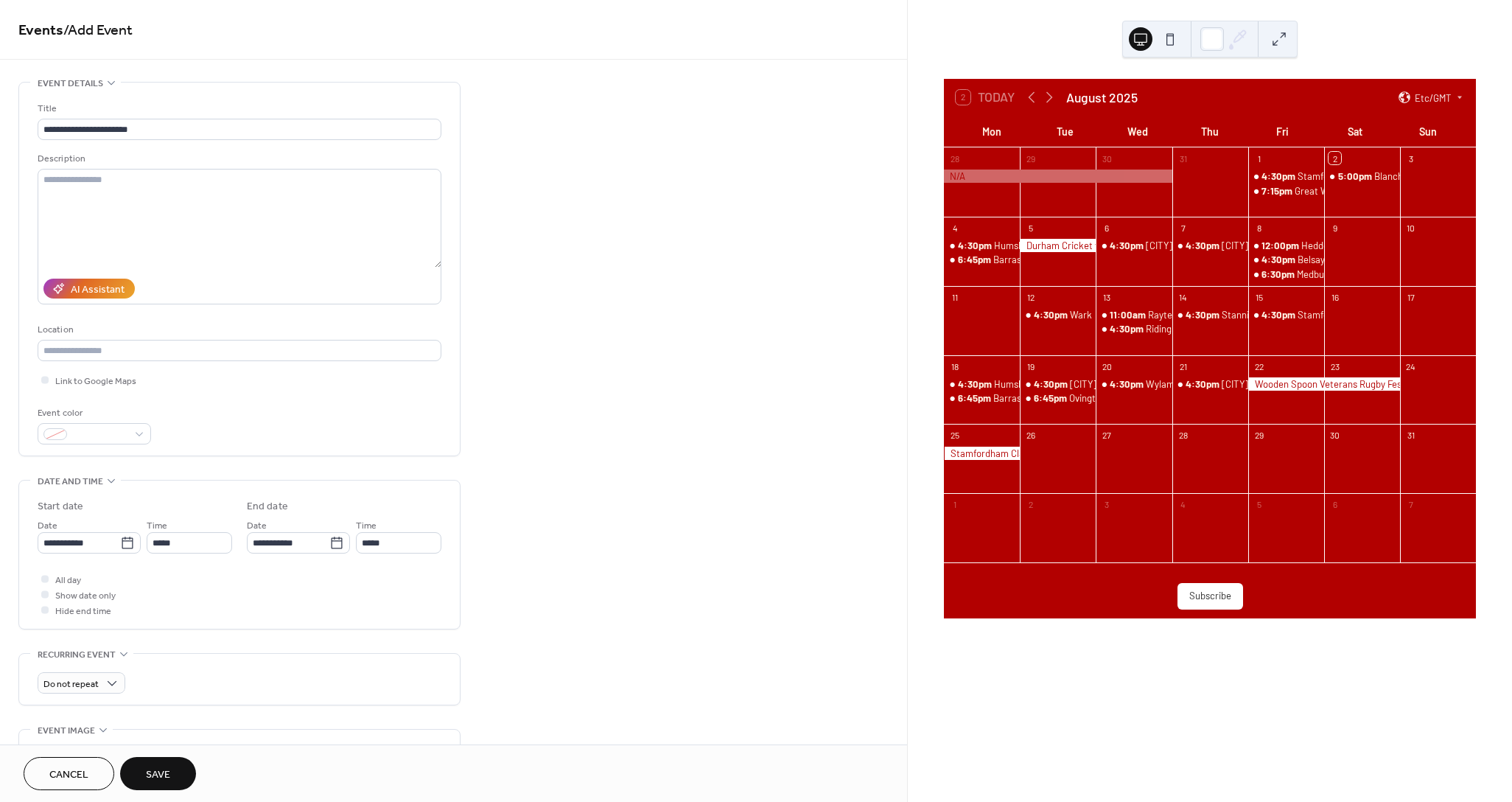 click on "Save" at bounding box center (158, 775) 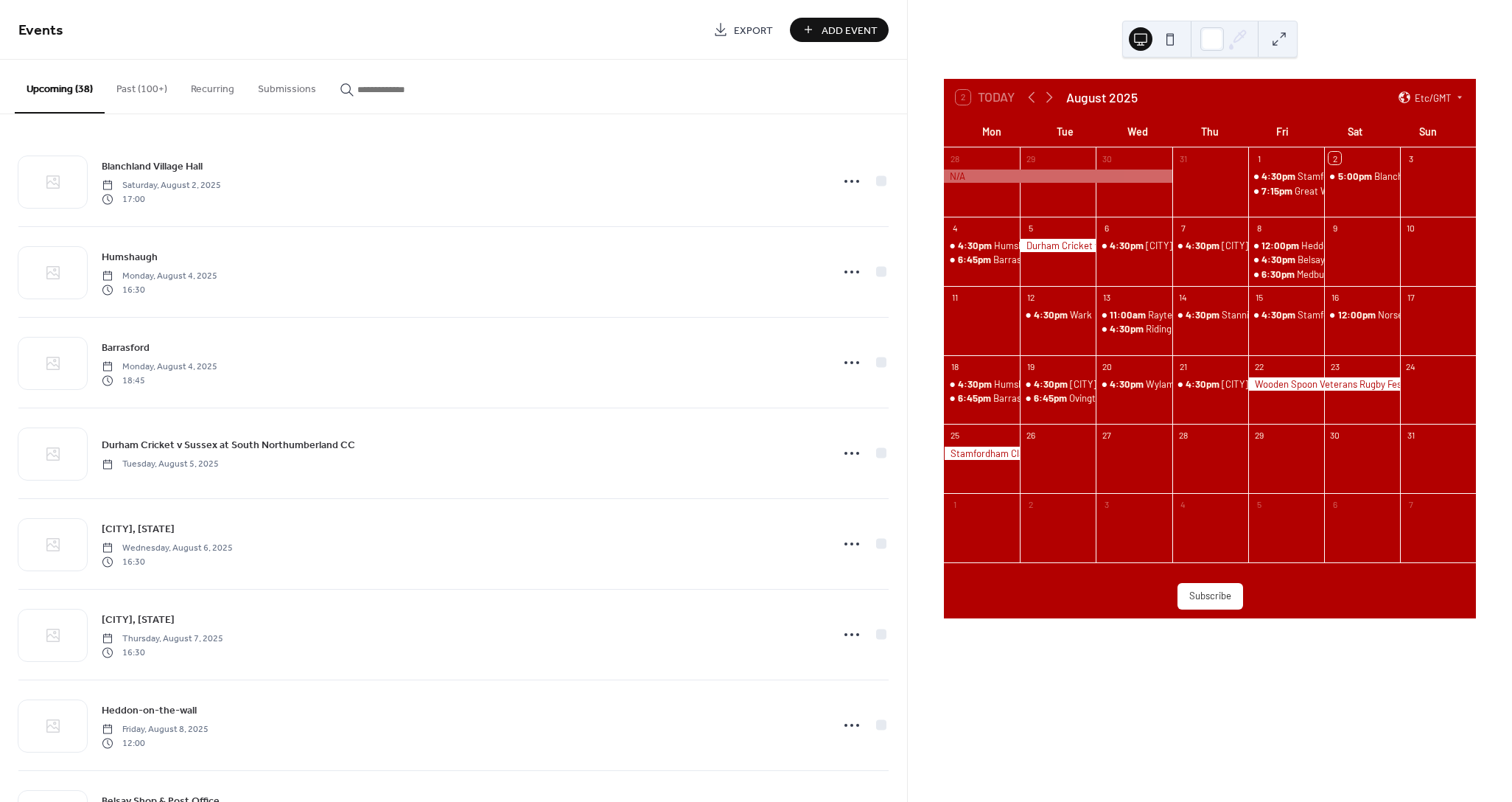 click on "Add Event" at bounding box center [850, 30] 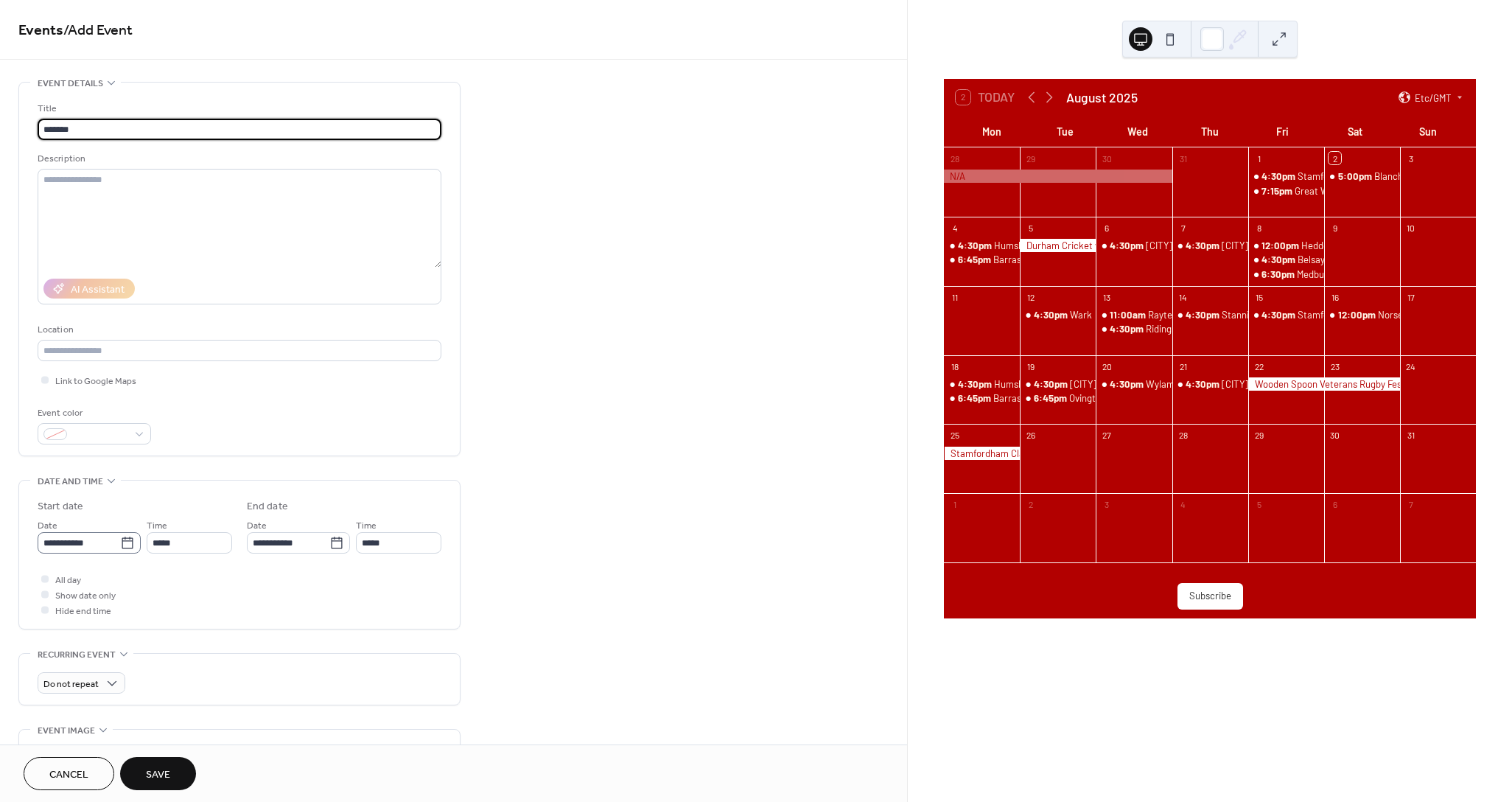 type on "*******" 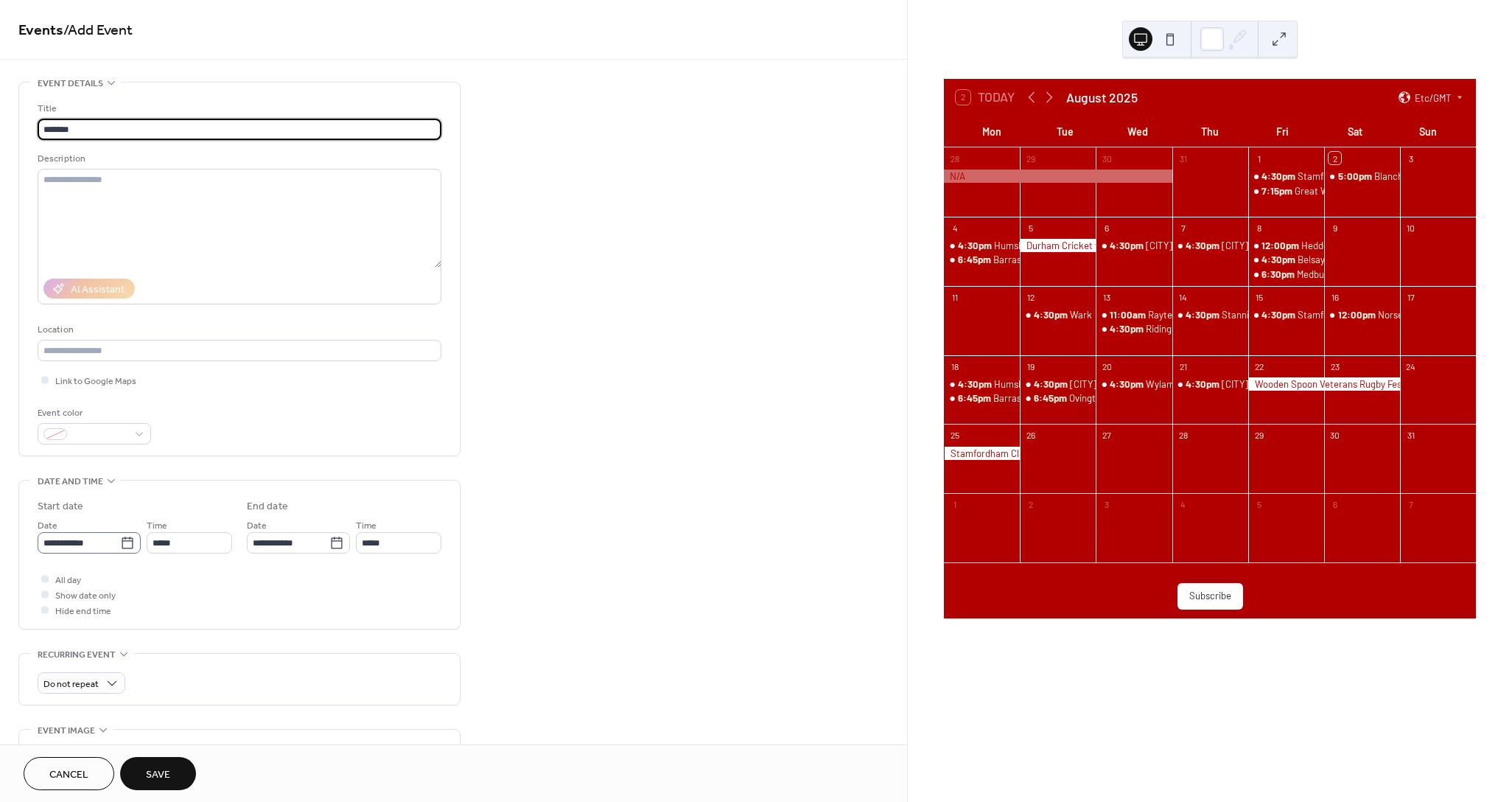 click on "**********" at bounding box center [89, 543] 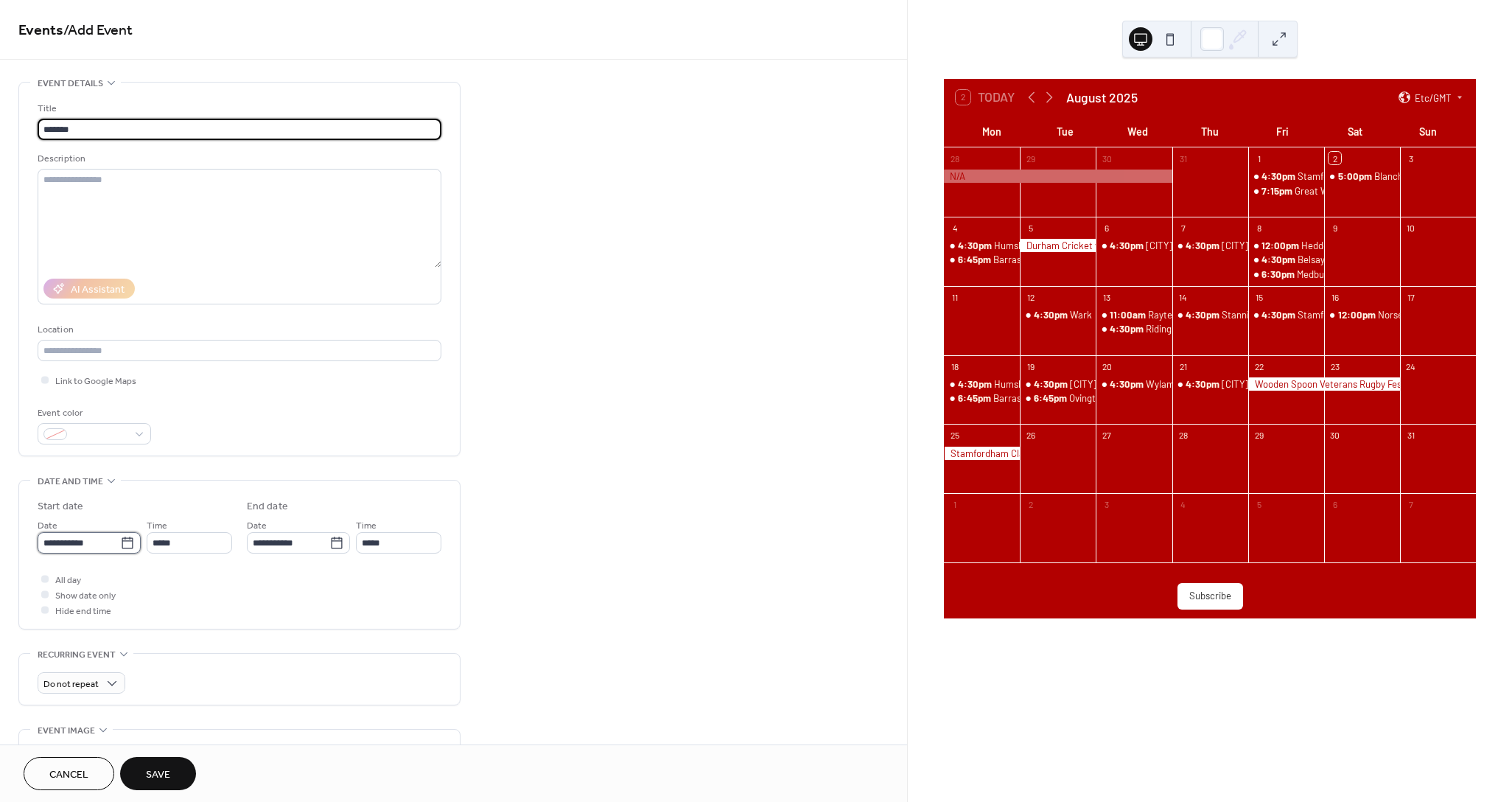 click on "**********" at bounding box center [79, 543] 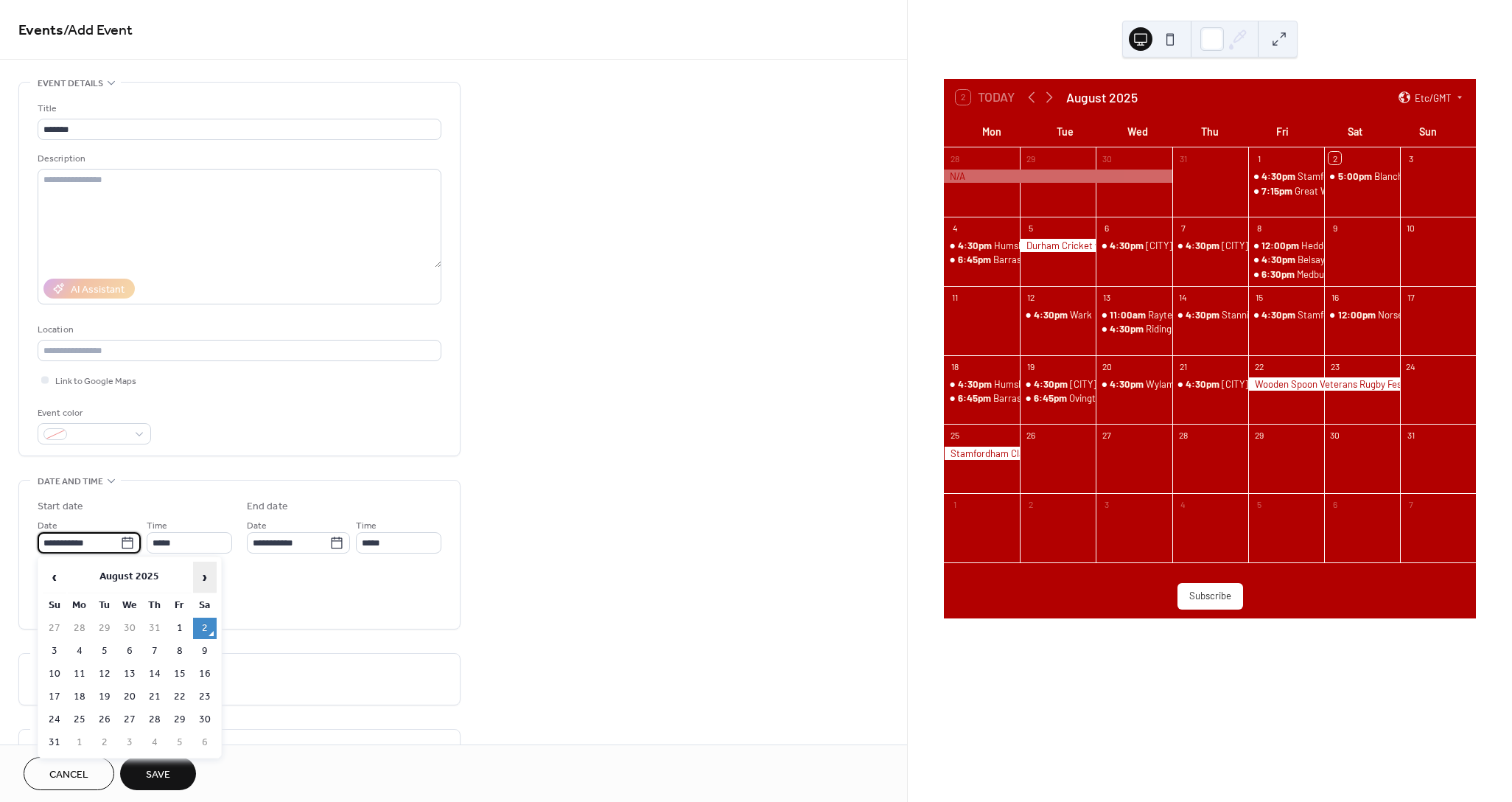 click on "›" at bounding box center (205, 577) 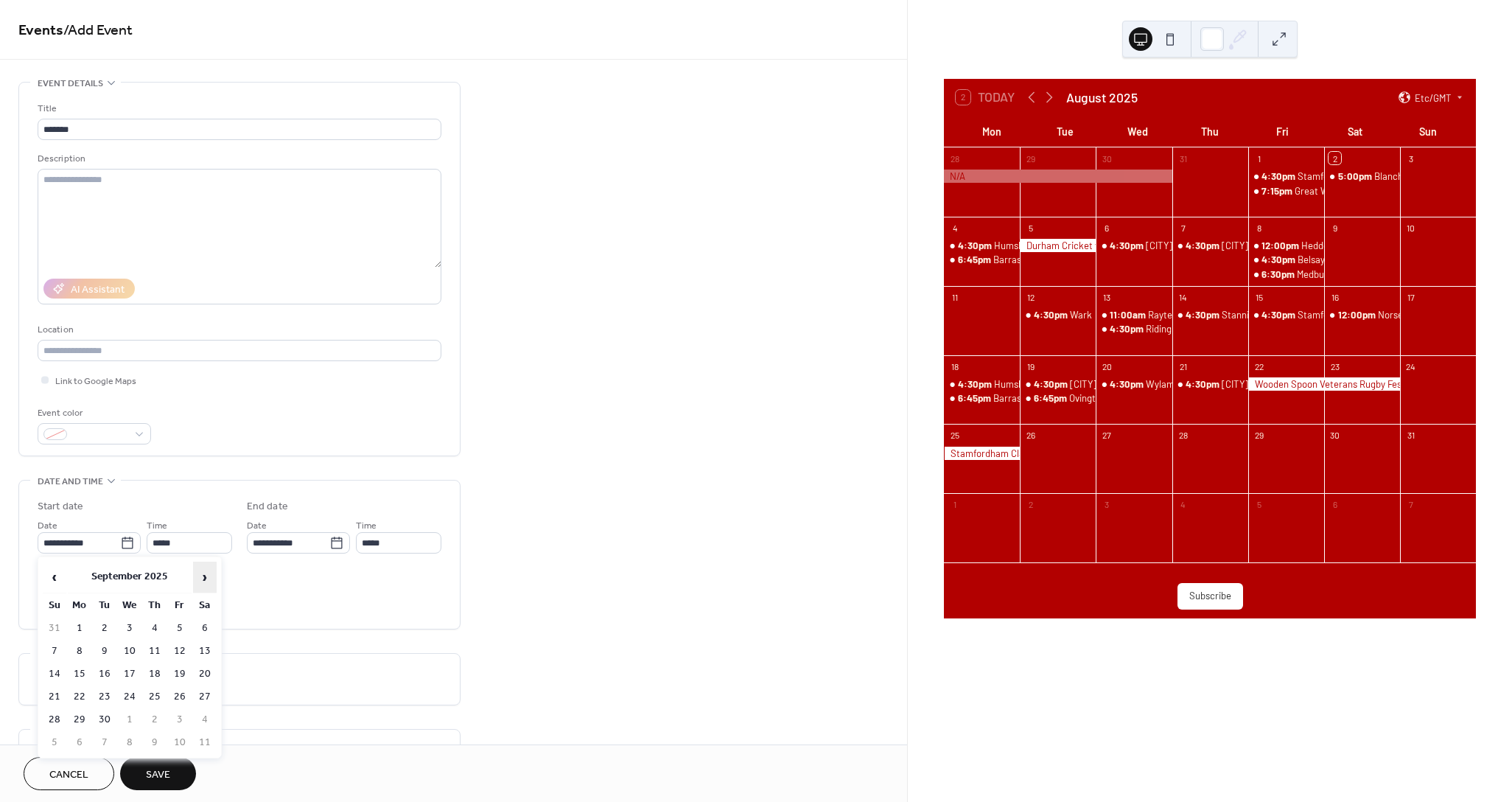 click on "›" at bounding box center (205, 577) 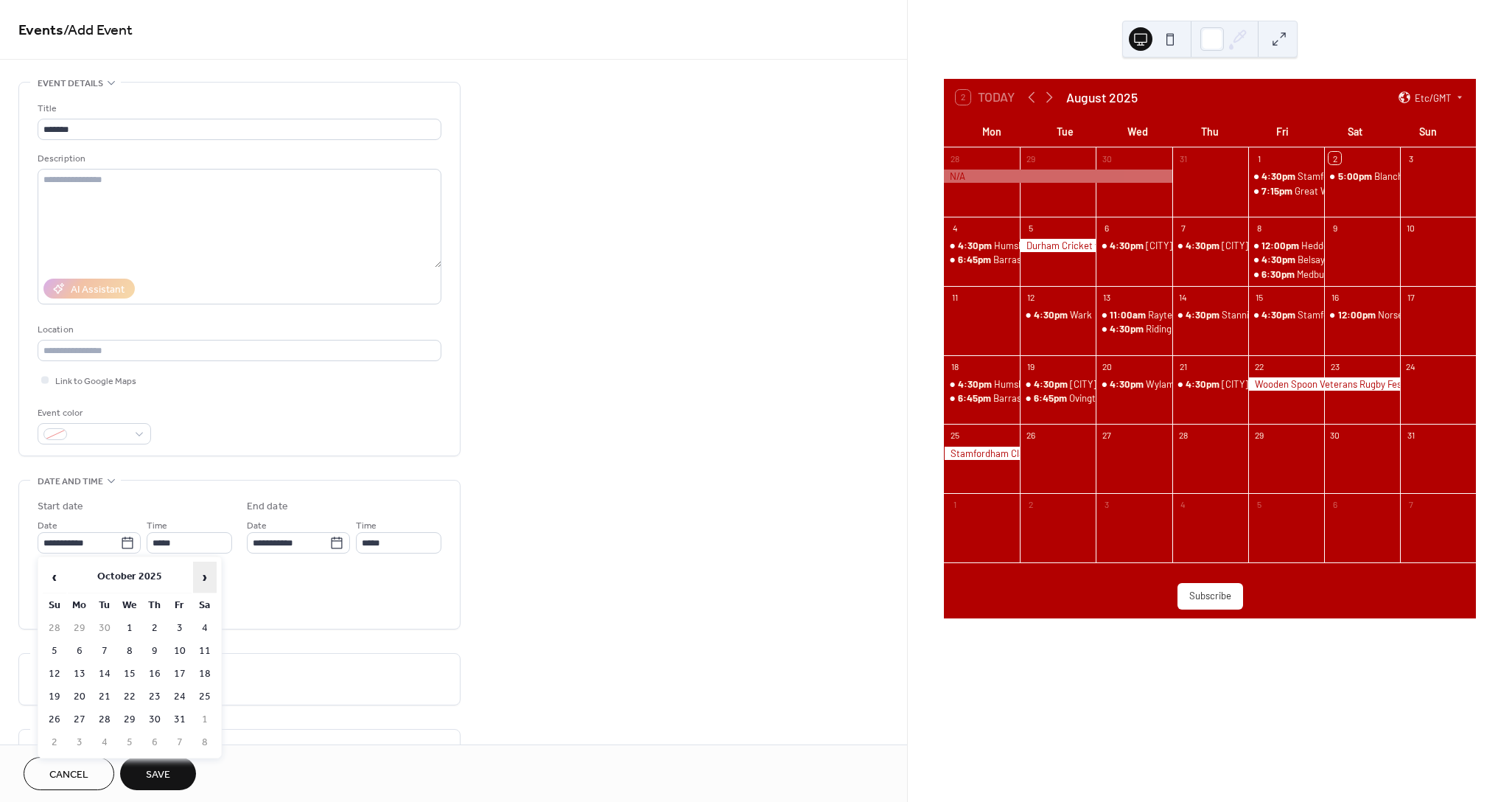 click on "›" at bounding box center [205, 577] 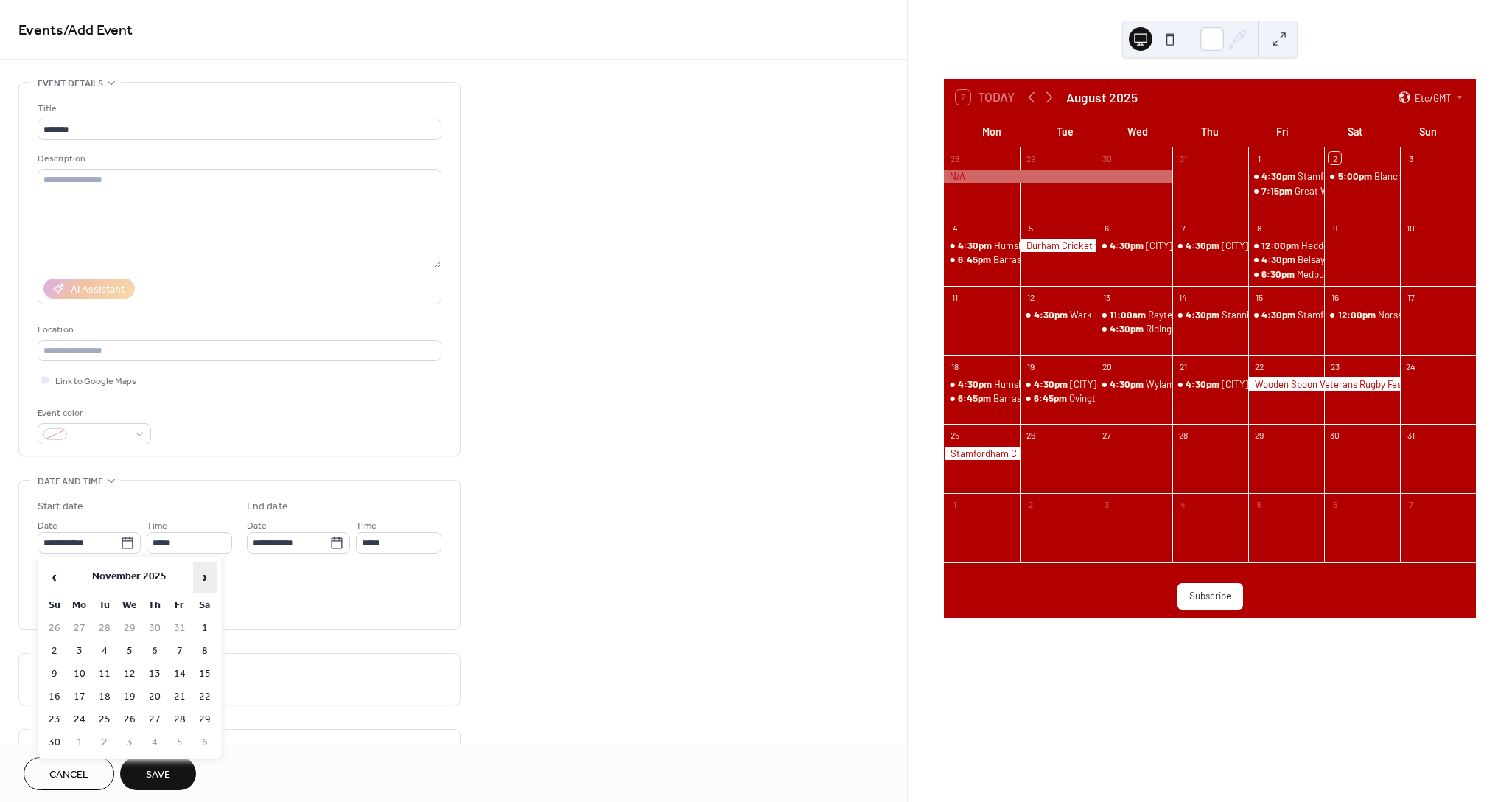 click on "›" at bounding box center (205, 577) 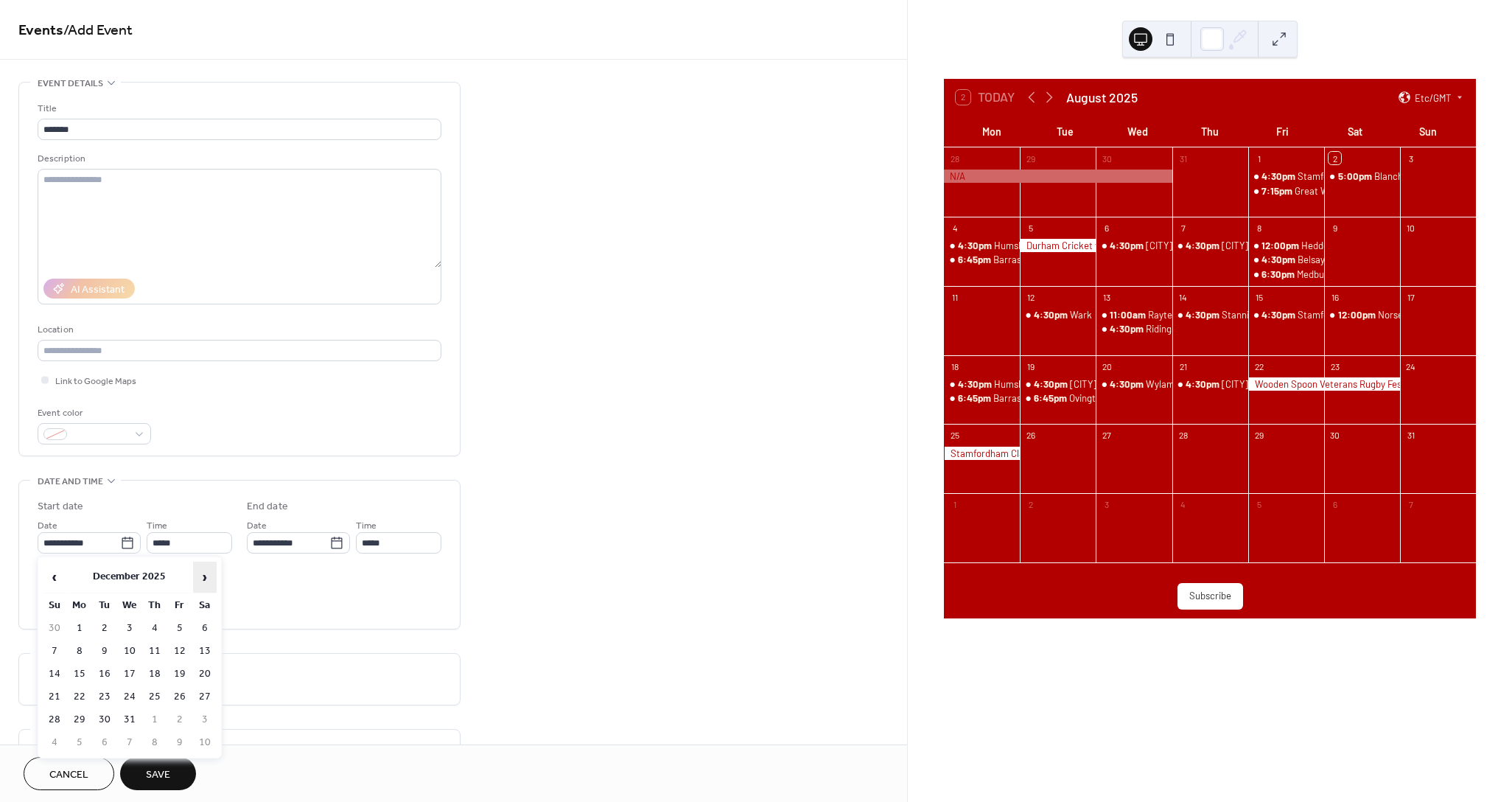click on "›" at bounding box center [205, 577] 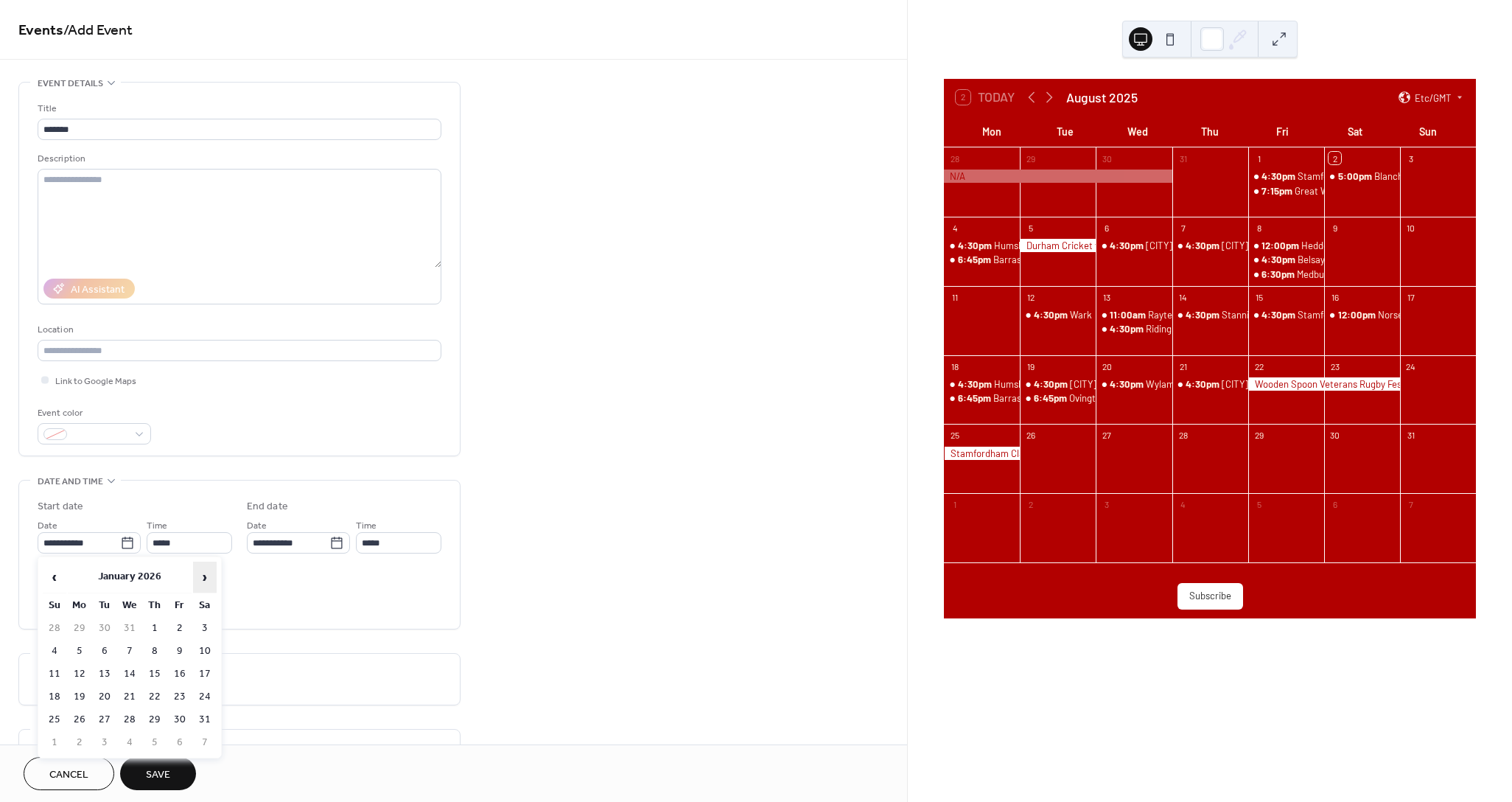 click on "›" at bounding box center (205, 577) 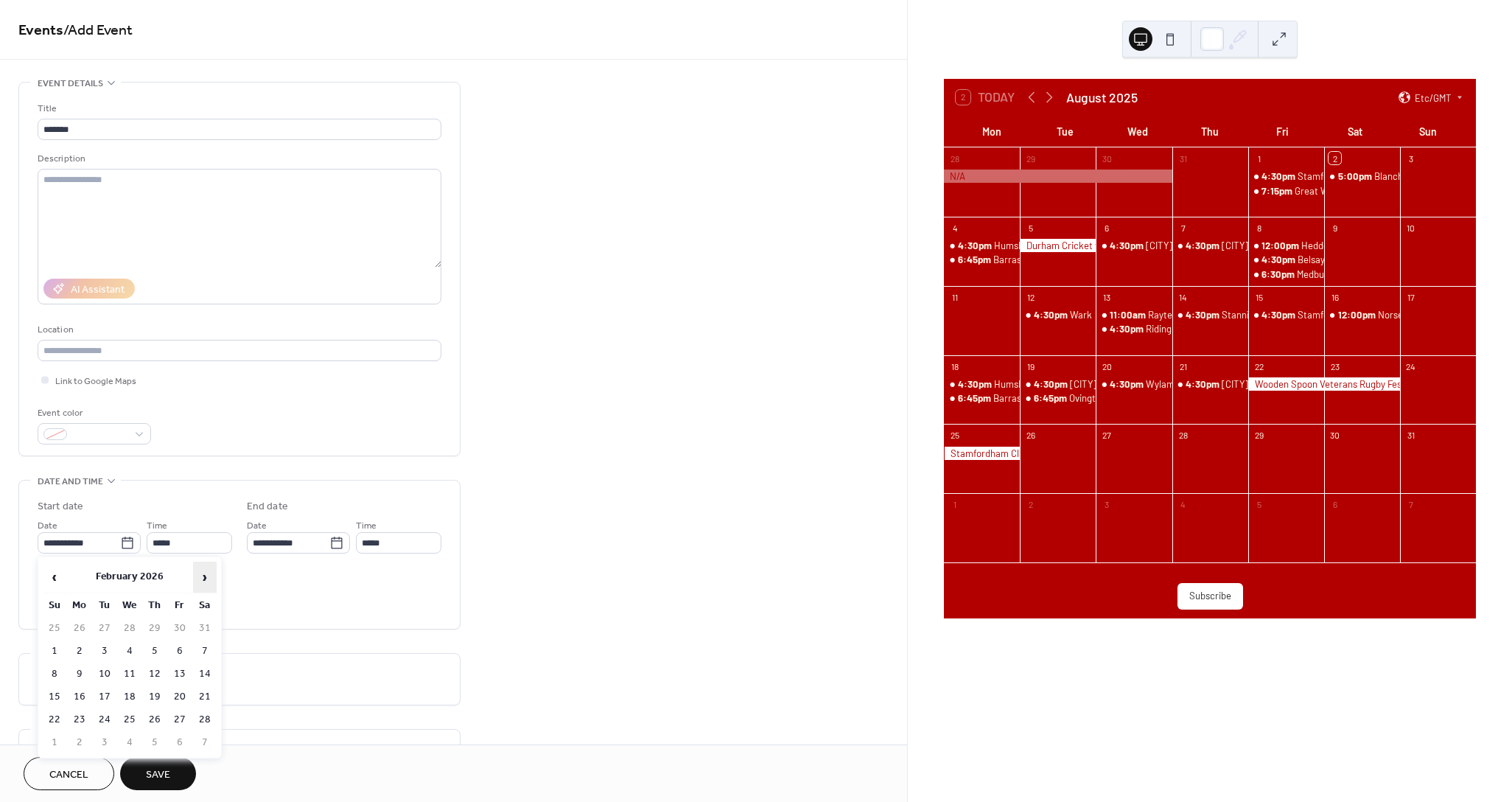 click on "›" at bounding box center [205, 577] 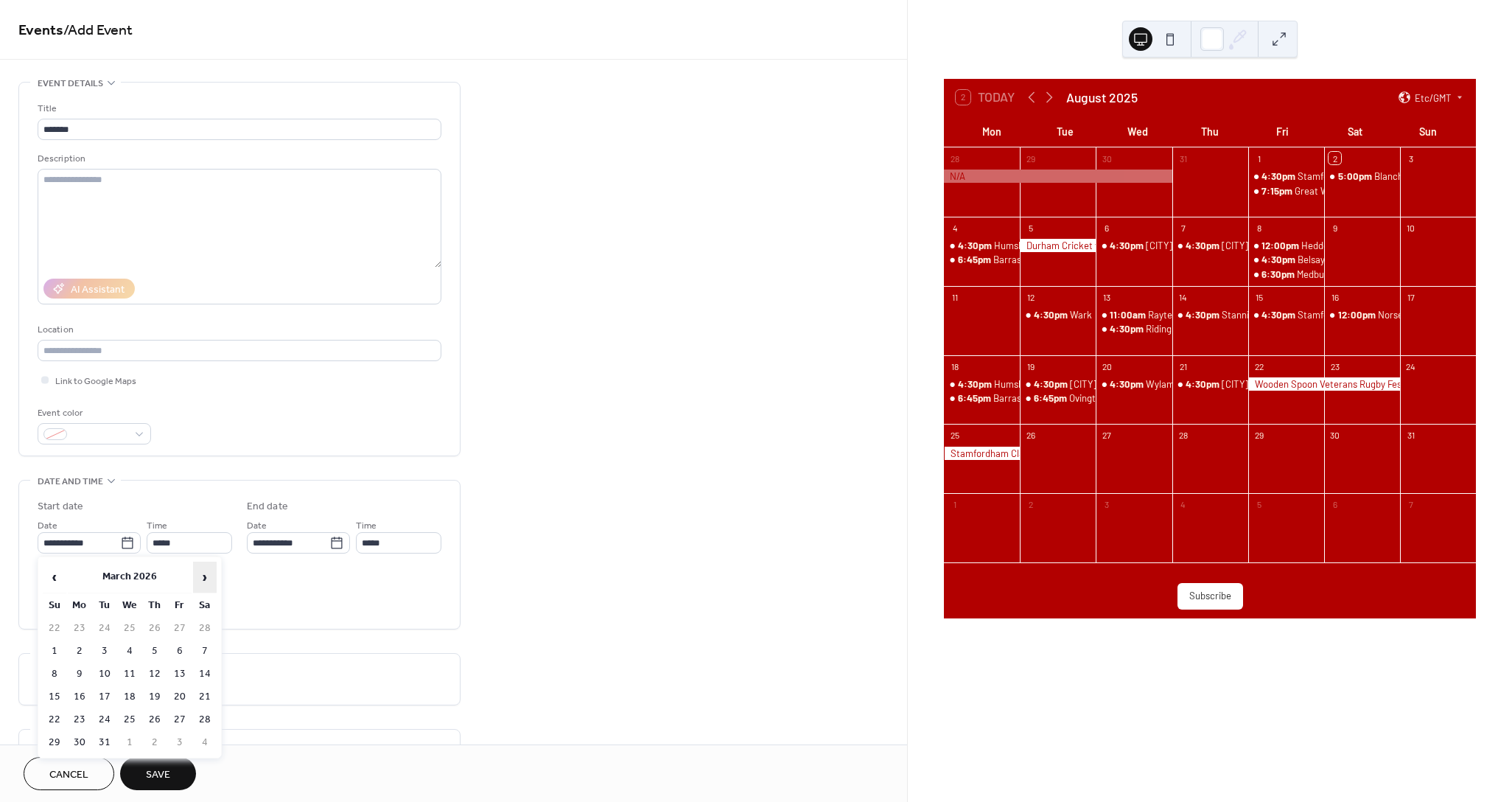 click on "›" at bounding box center (205, 577) 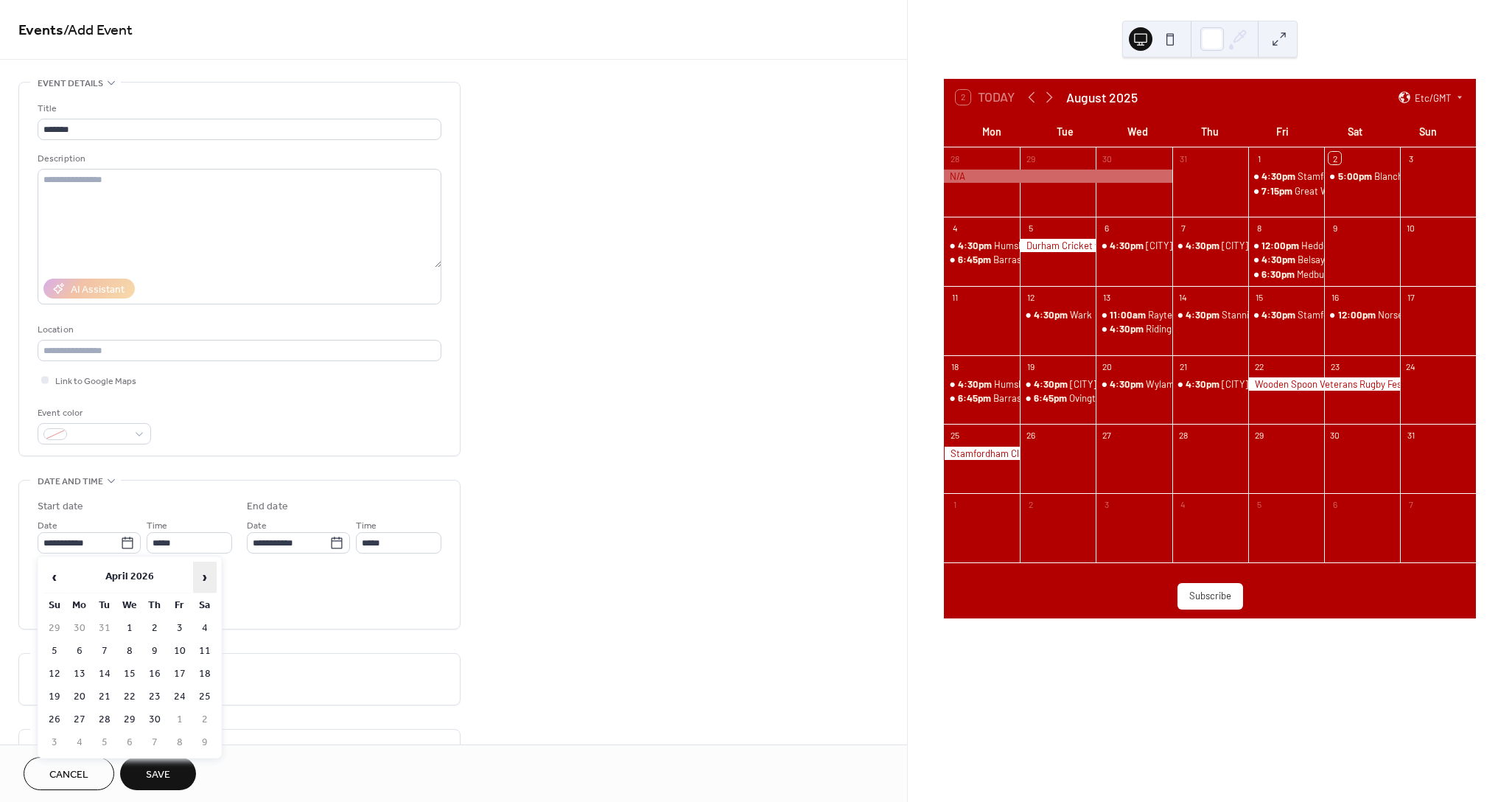 click on "›" at bounding box center (205, 577) 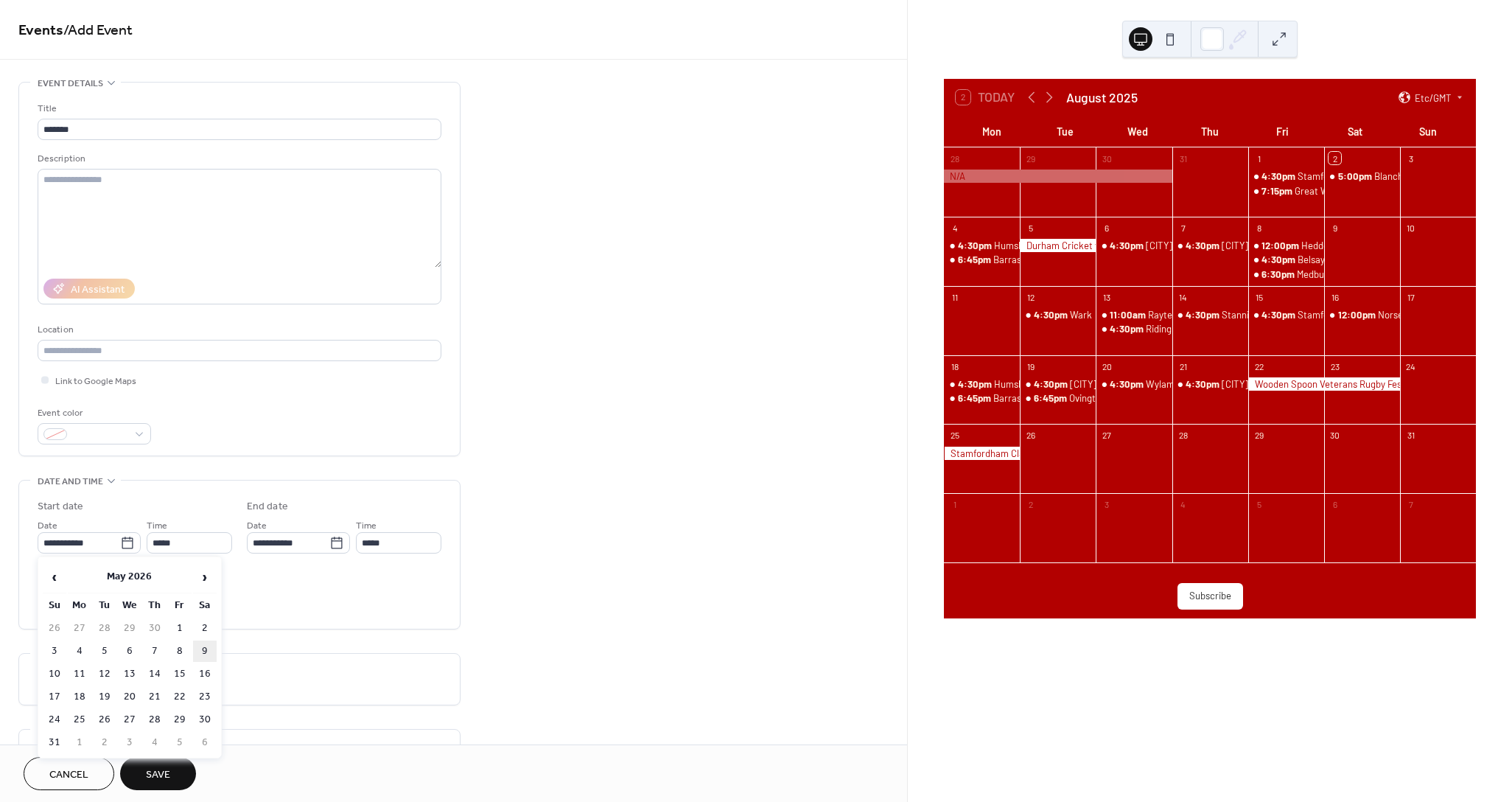 click on "9" at bounding box center (205, 651) 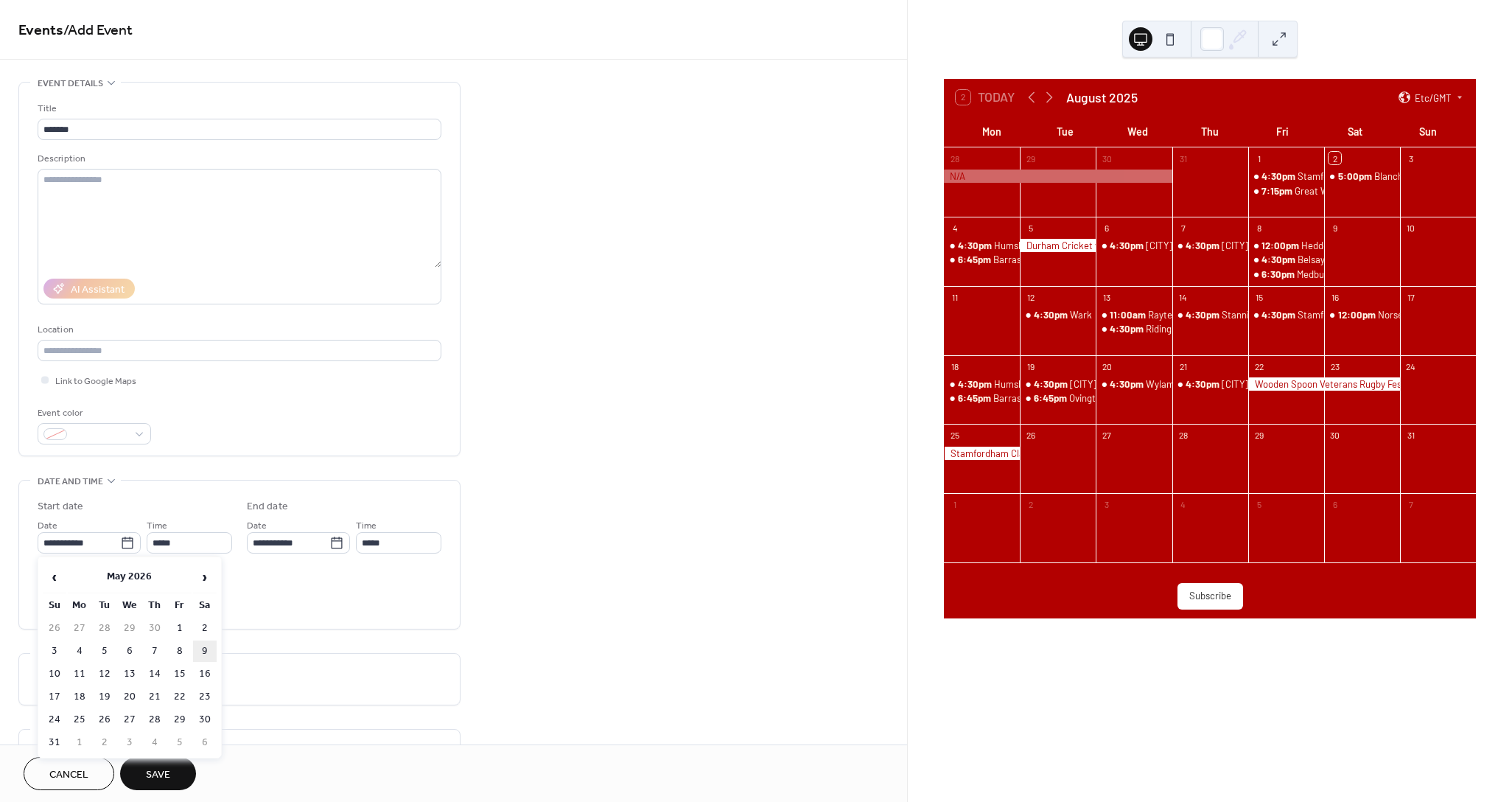 type on "**********" 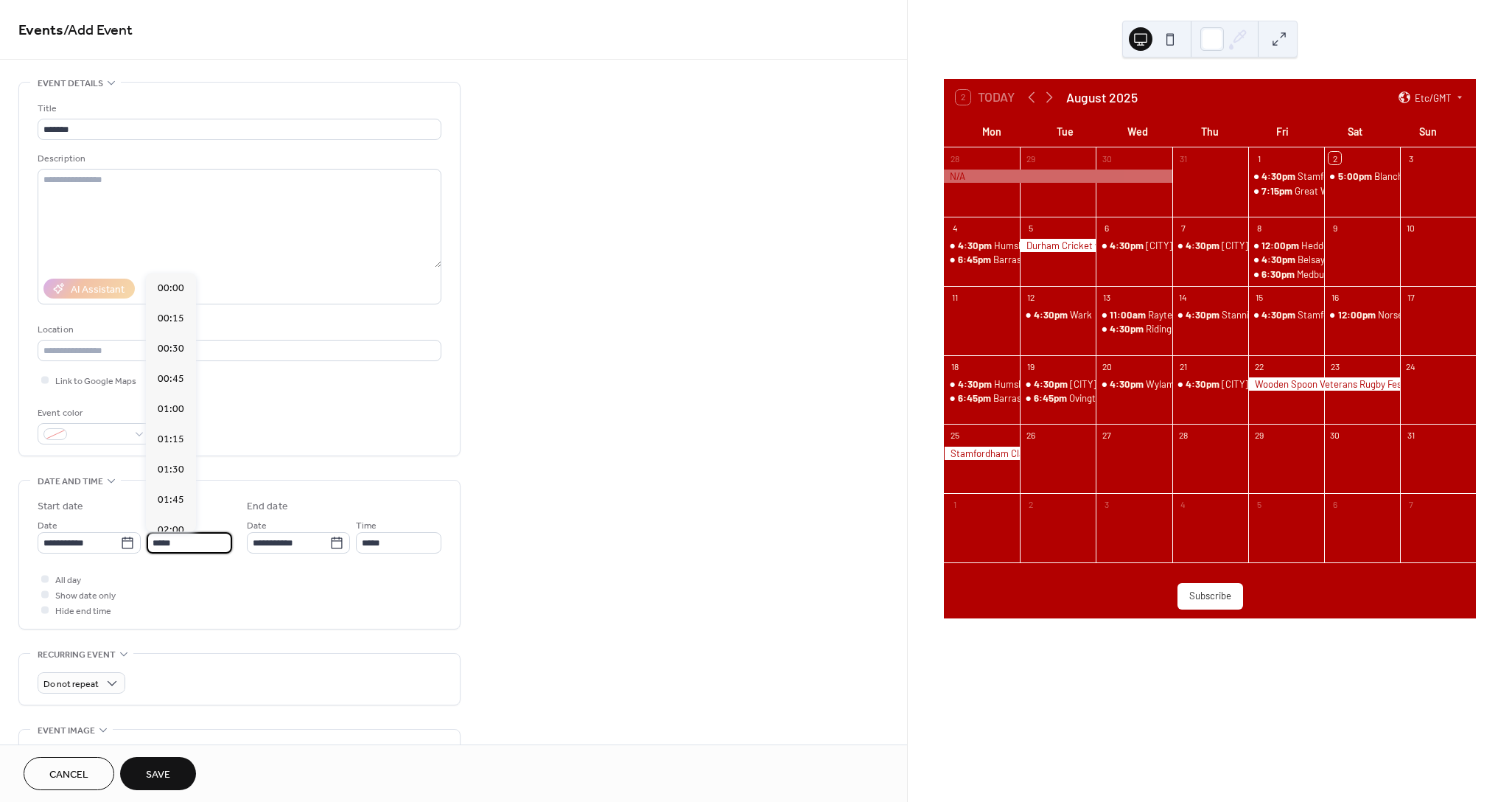 click on "*****" at bounding box center [189, 543] 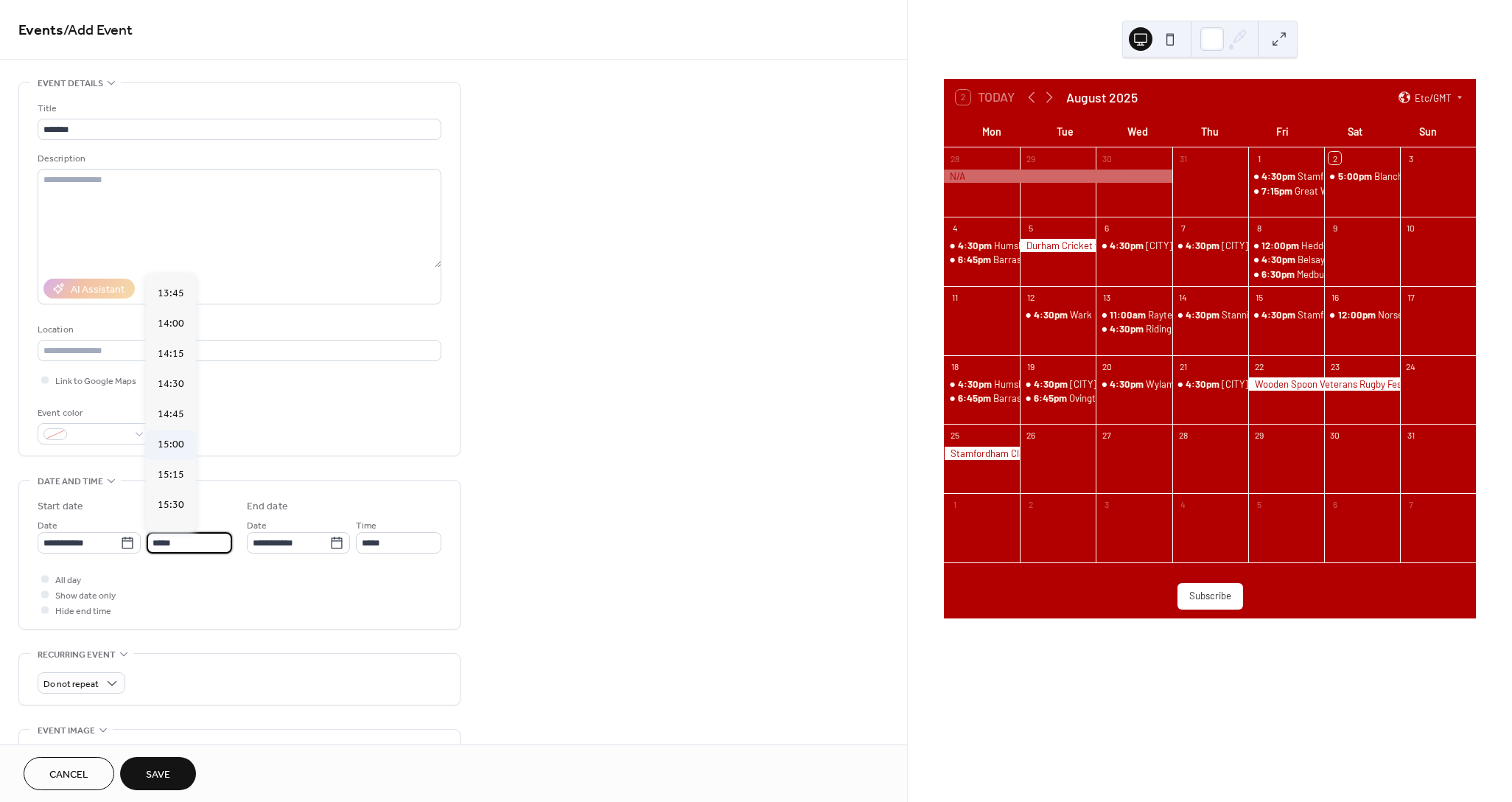 scroll, scrollTop: 1672, scrollLeft: 0, axis: vertical 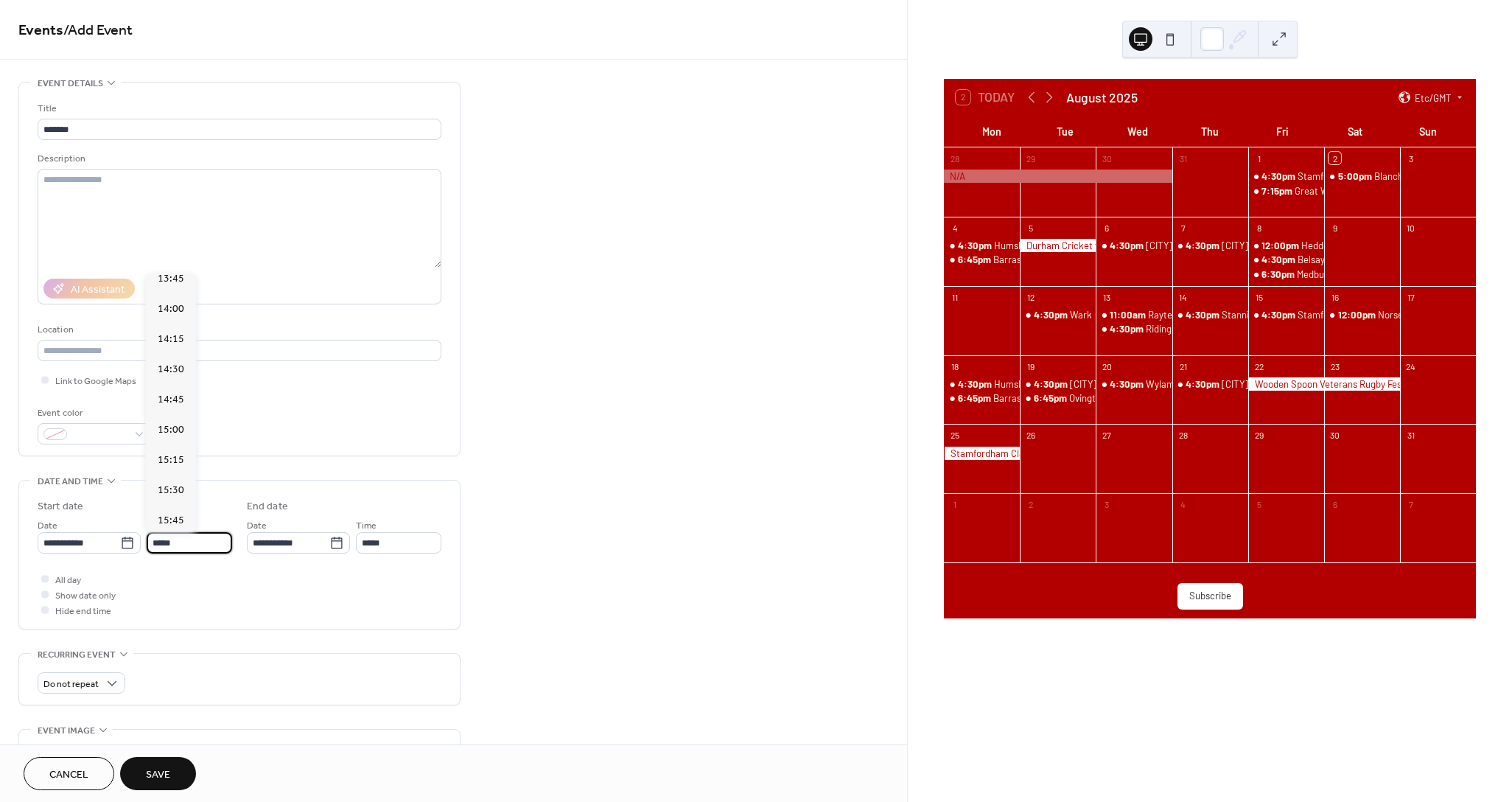 click on "16:00" at bounding box center [171, 551] 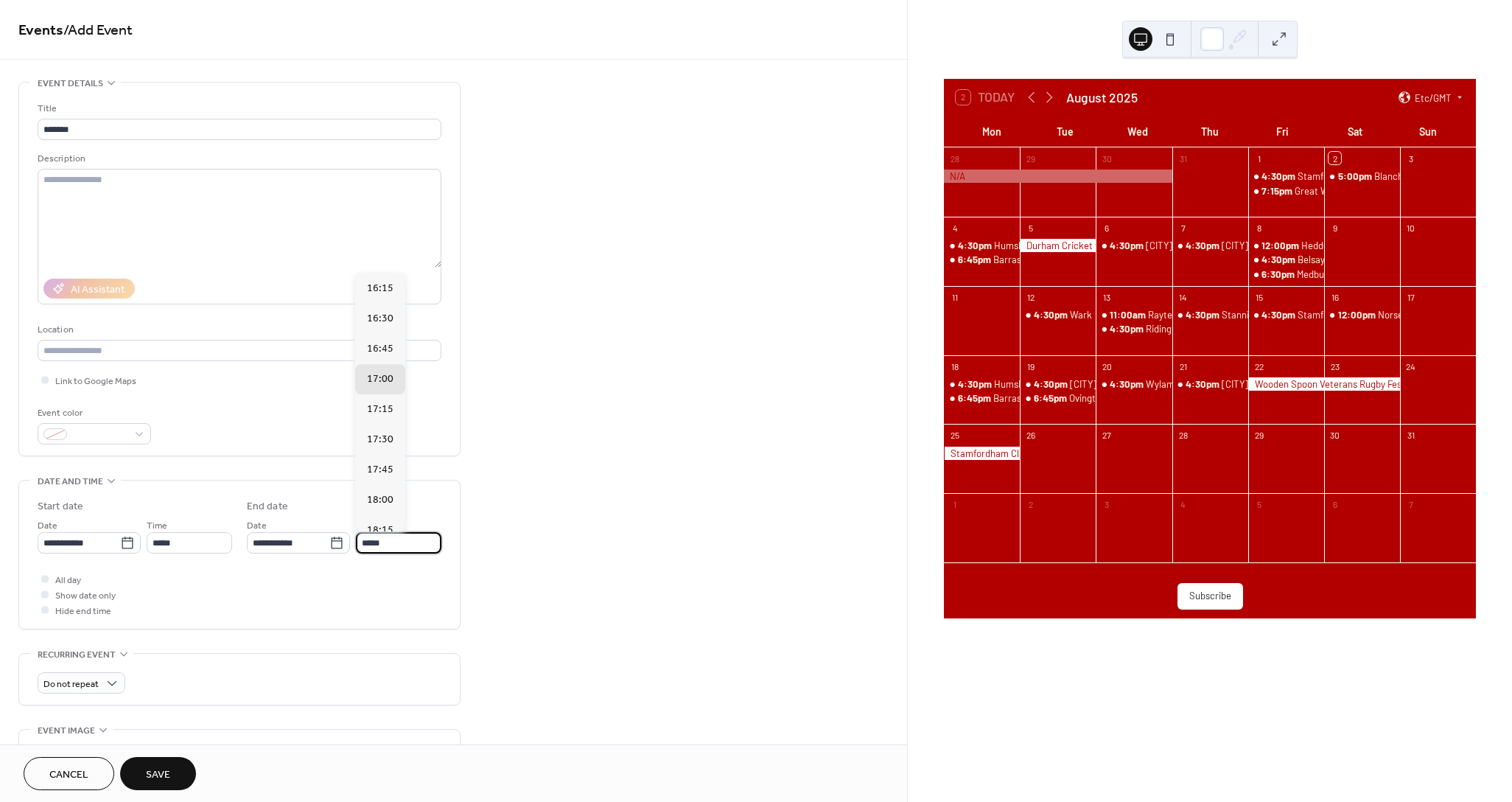 click on "*****" at bounding box center (399, 543) 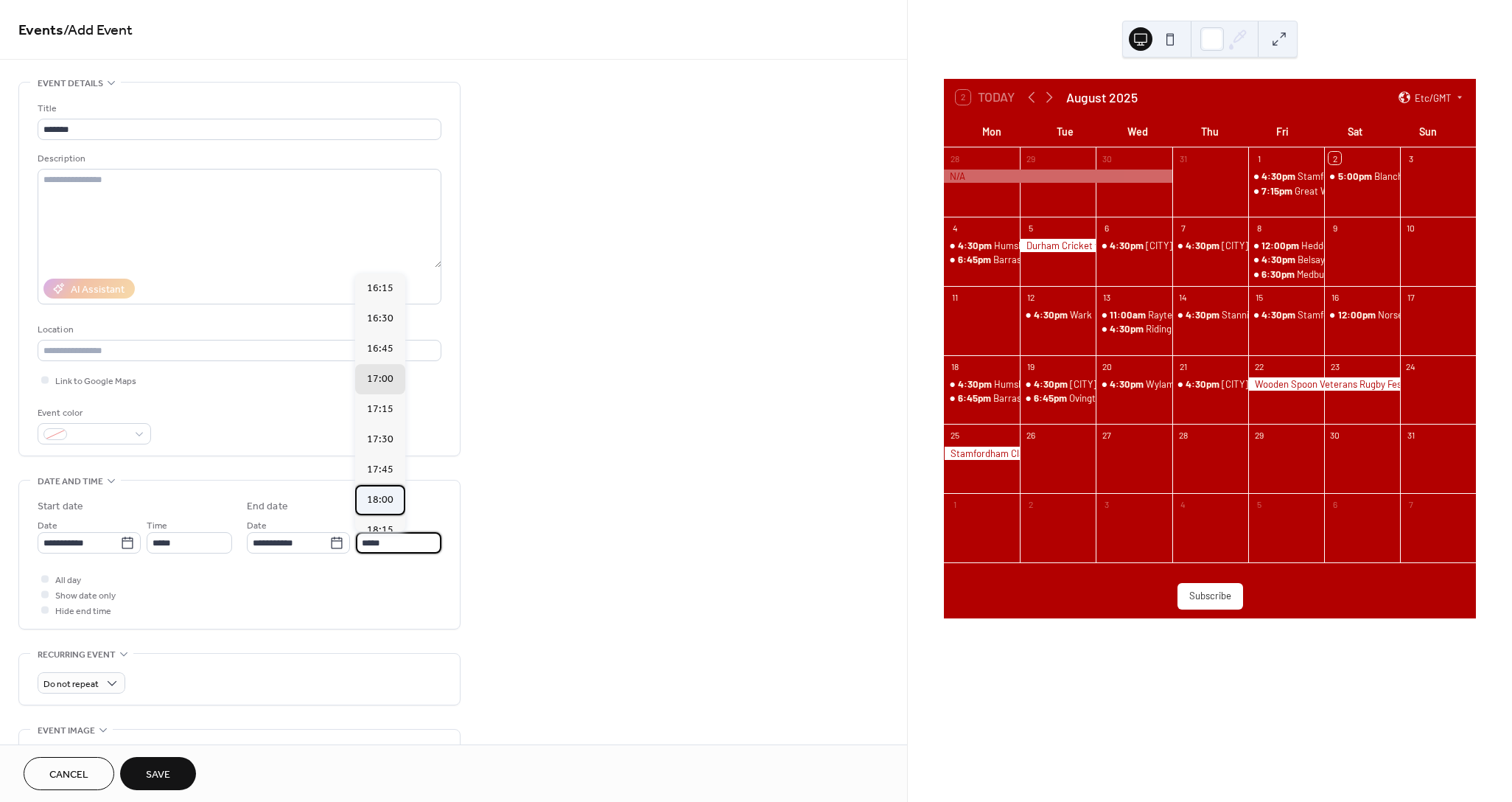 click on "18:00" at bounding box center (380, 499) 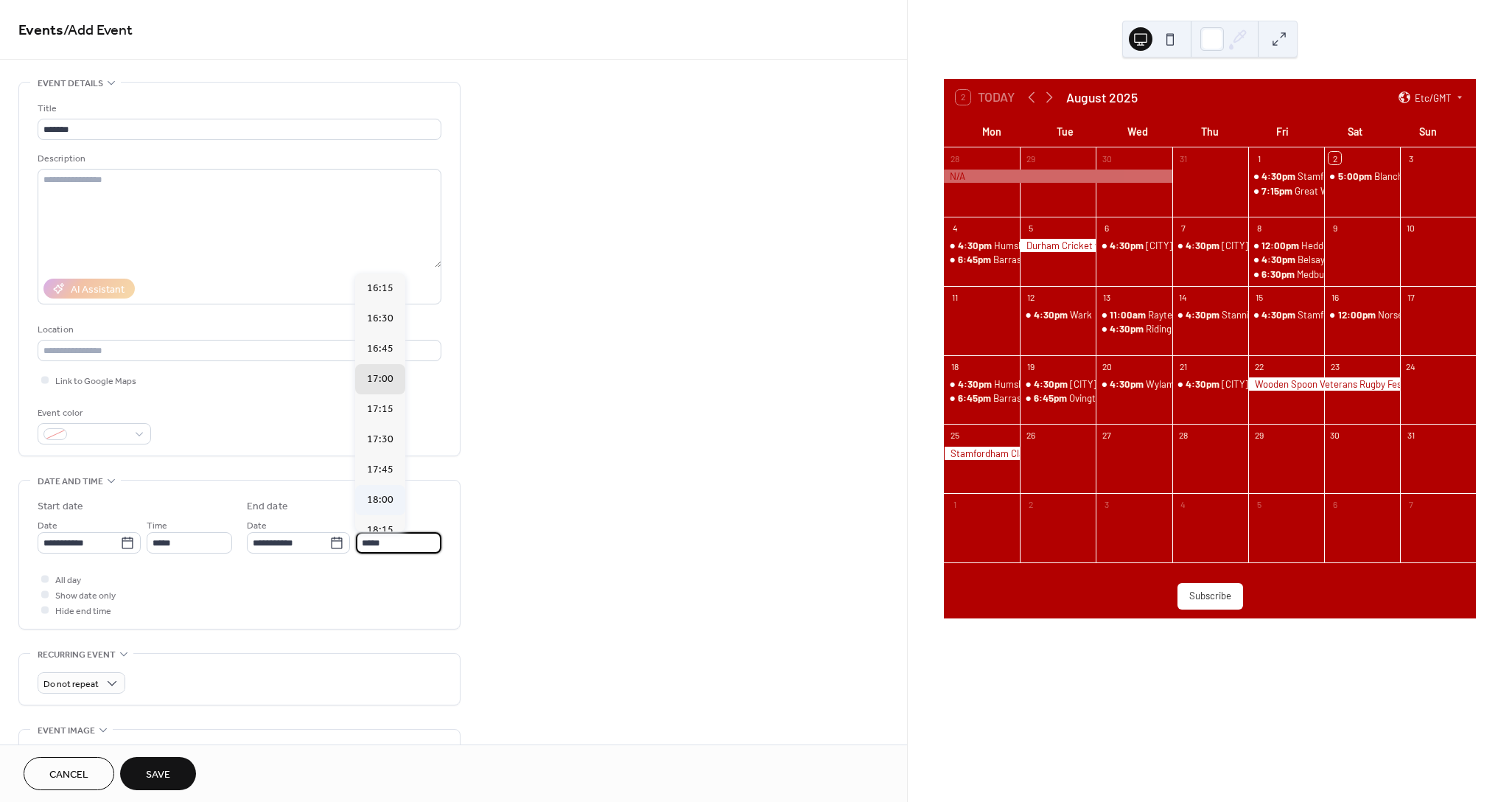 type on "*****" 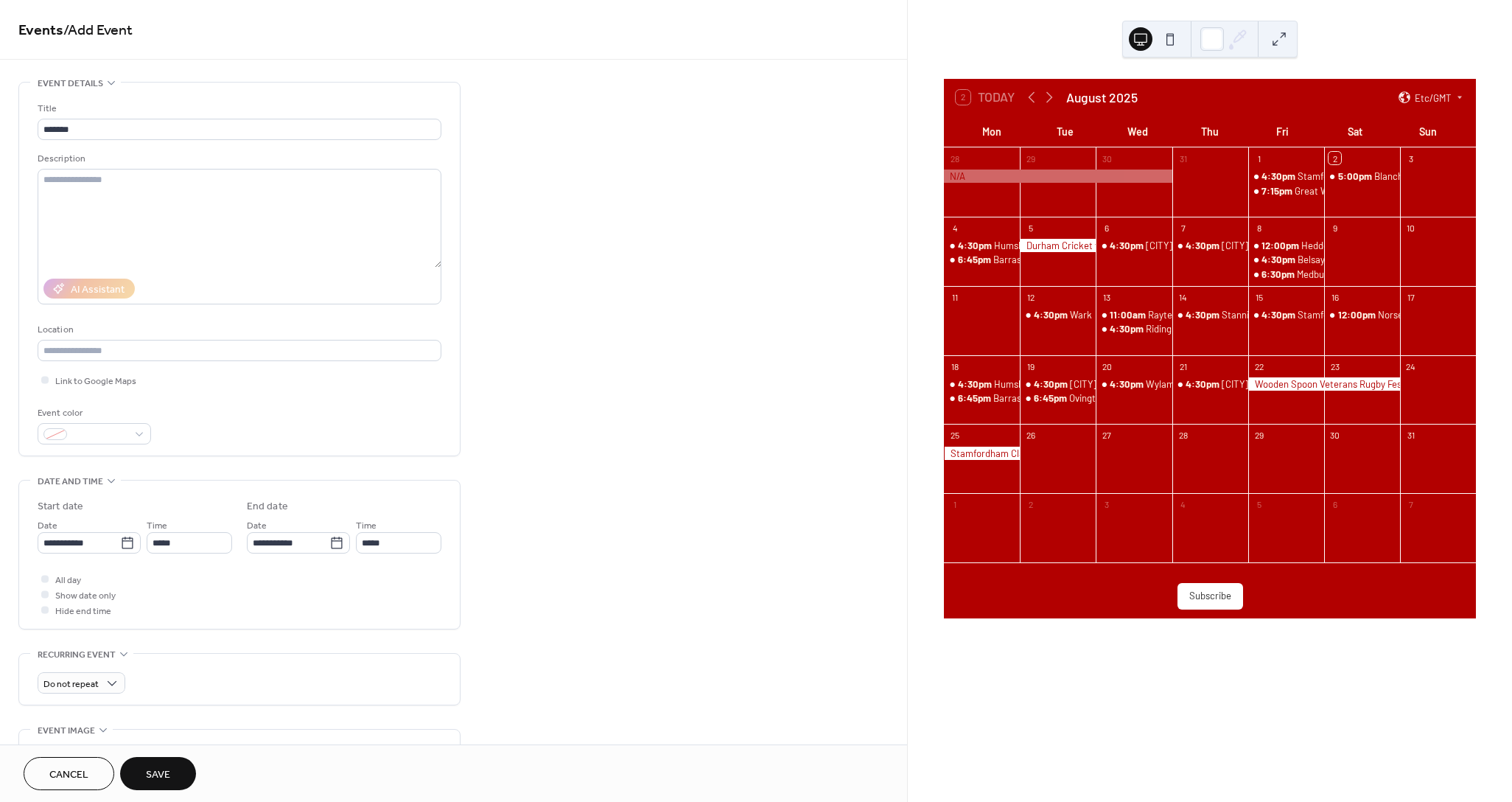 scroll, scrollTop: 24, scrollLeft: 0, axis: vertical 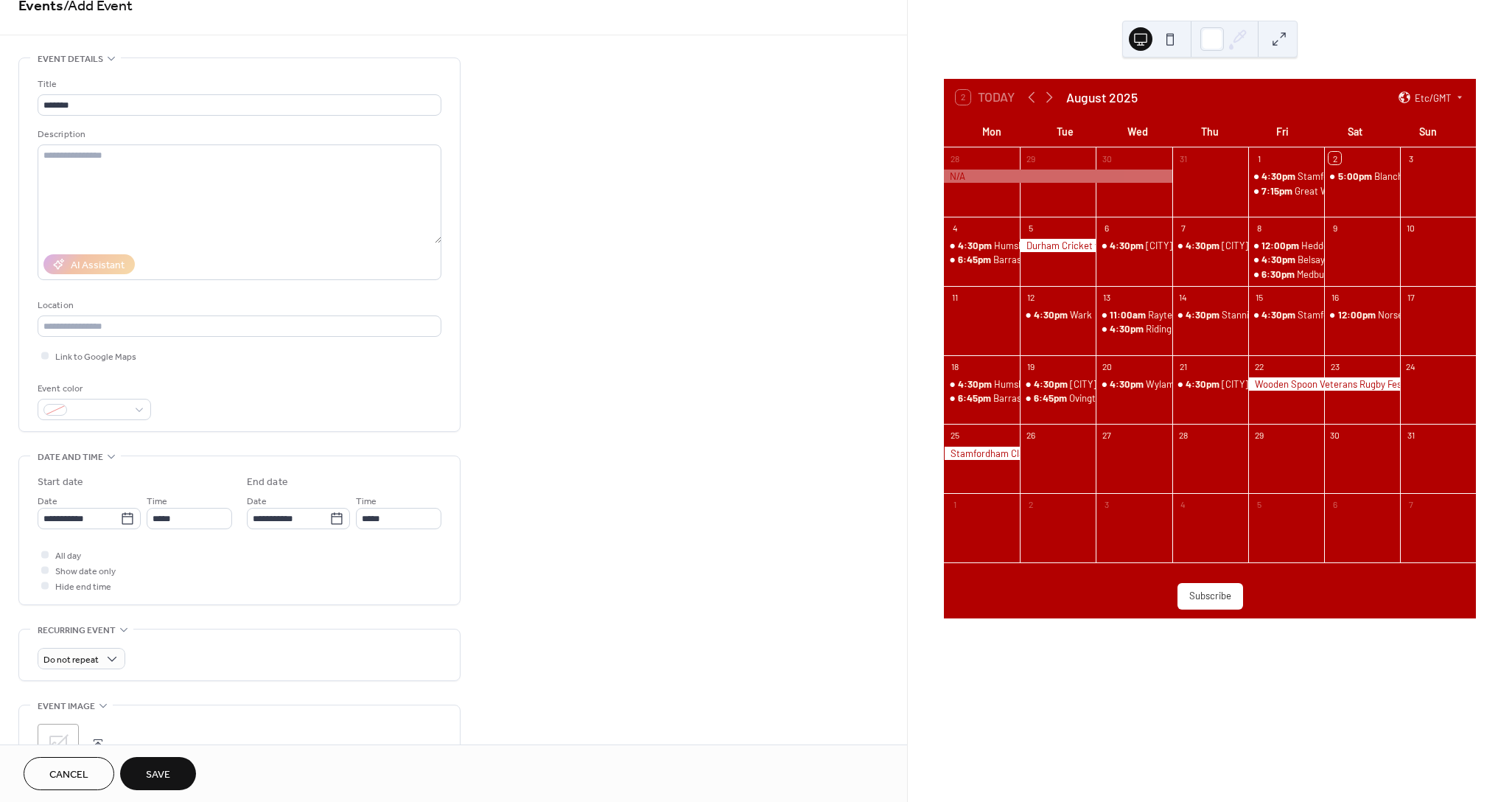 click on "Save" at bounding box center [158, 773] 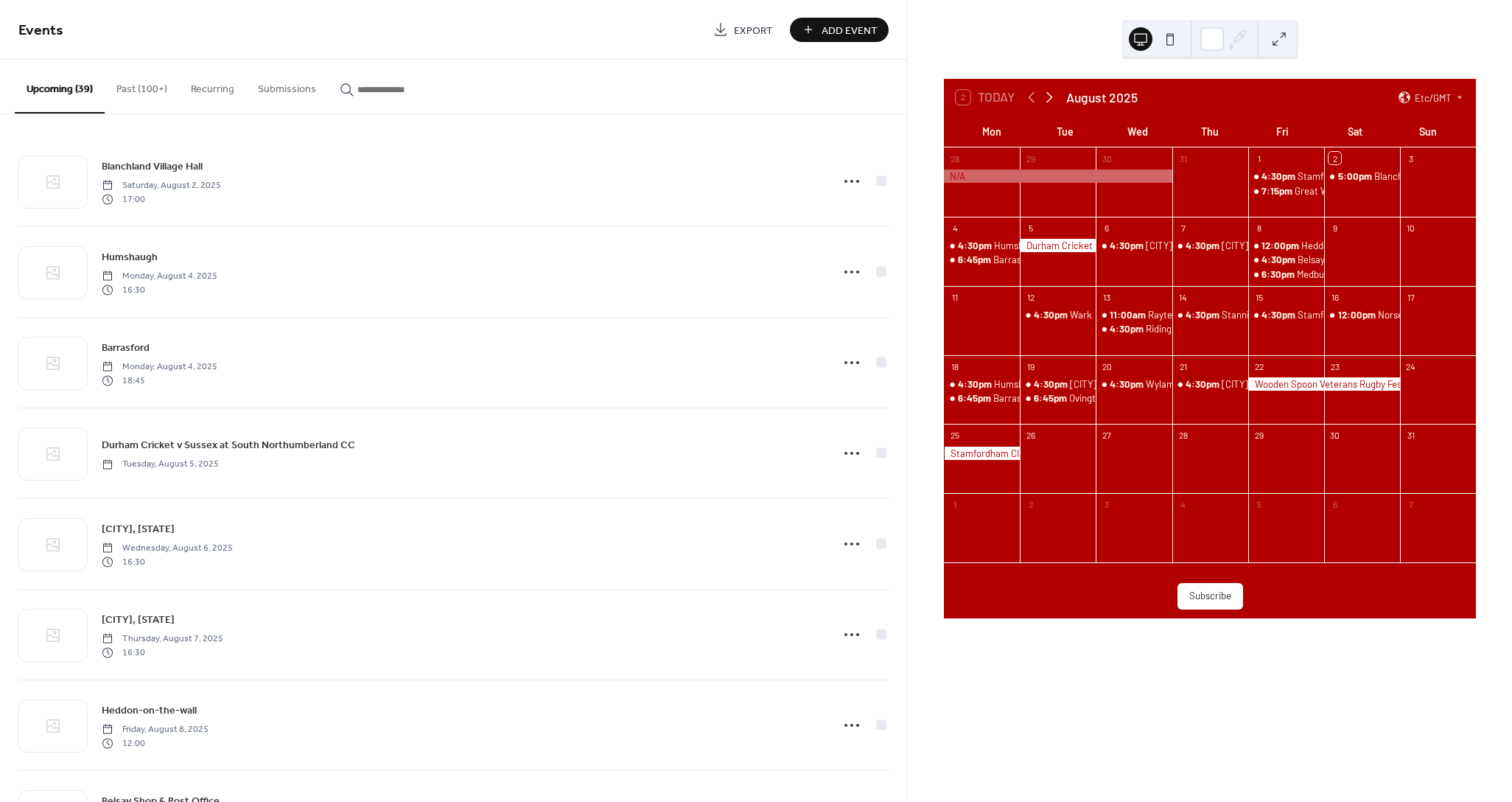 click 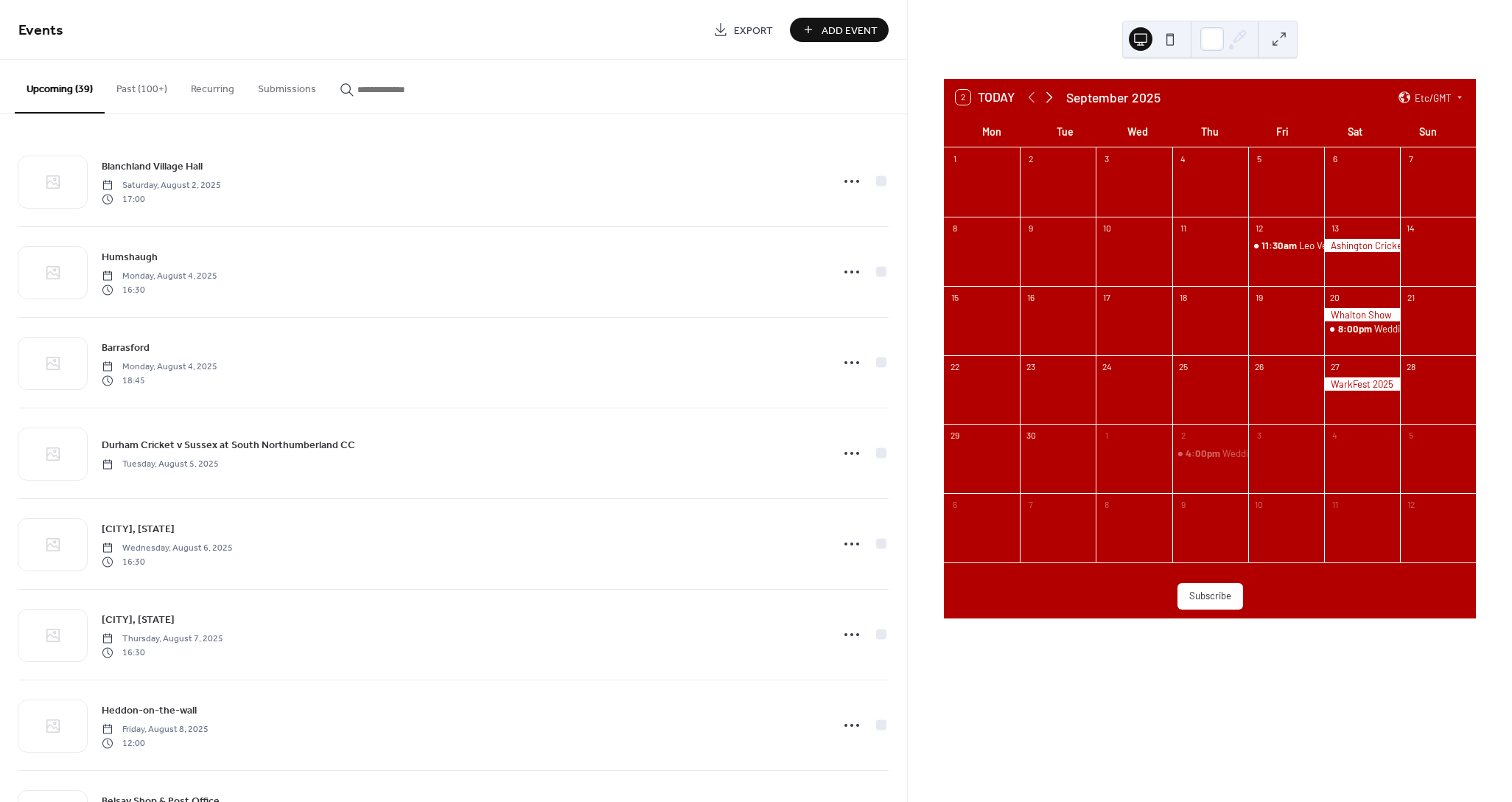 click 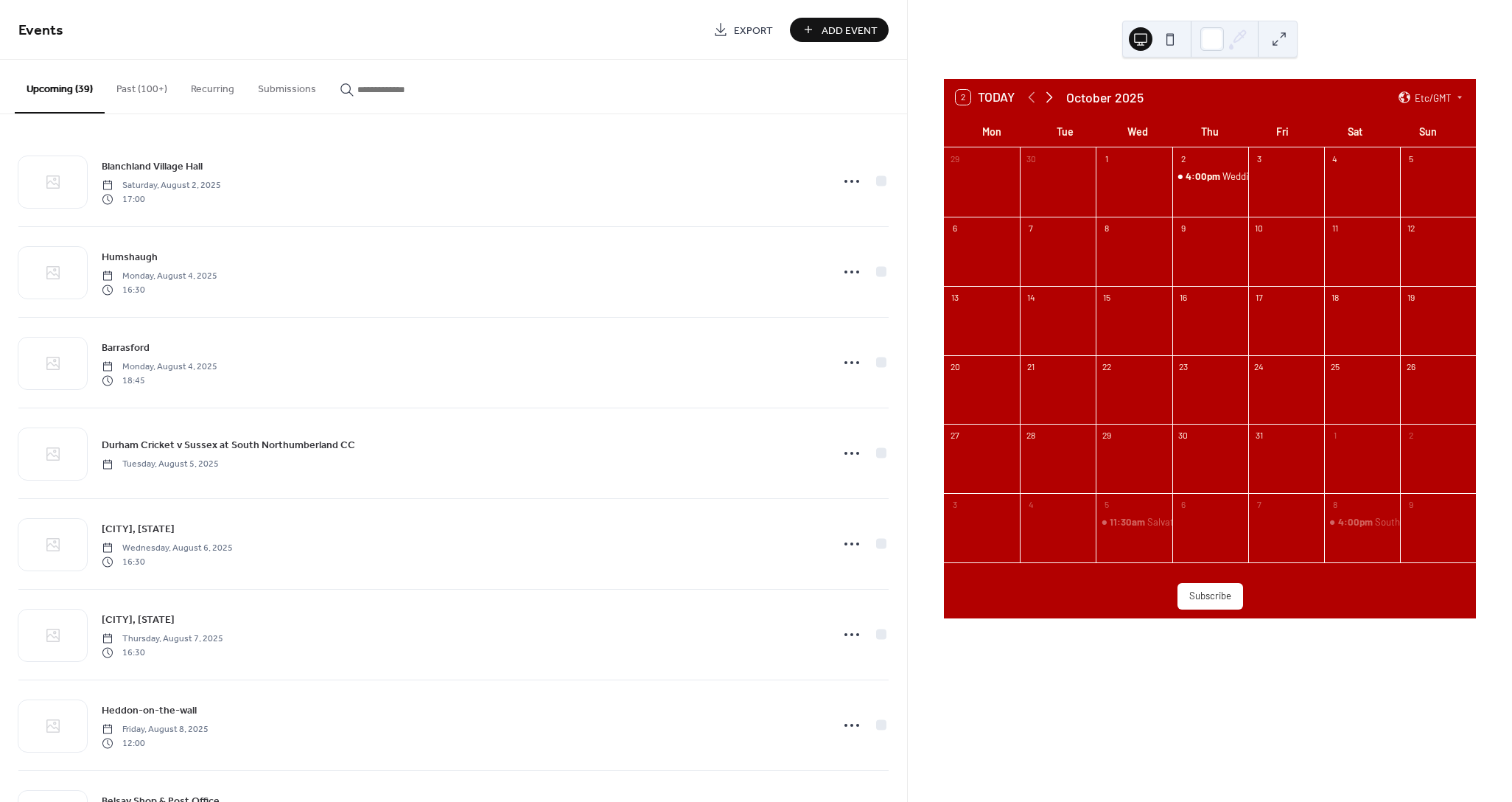 click 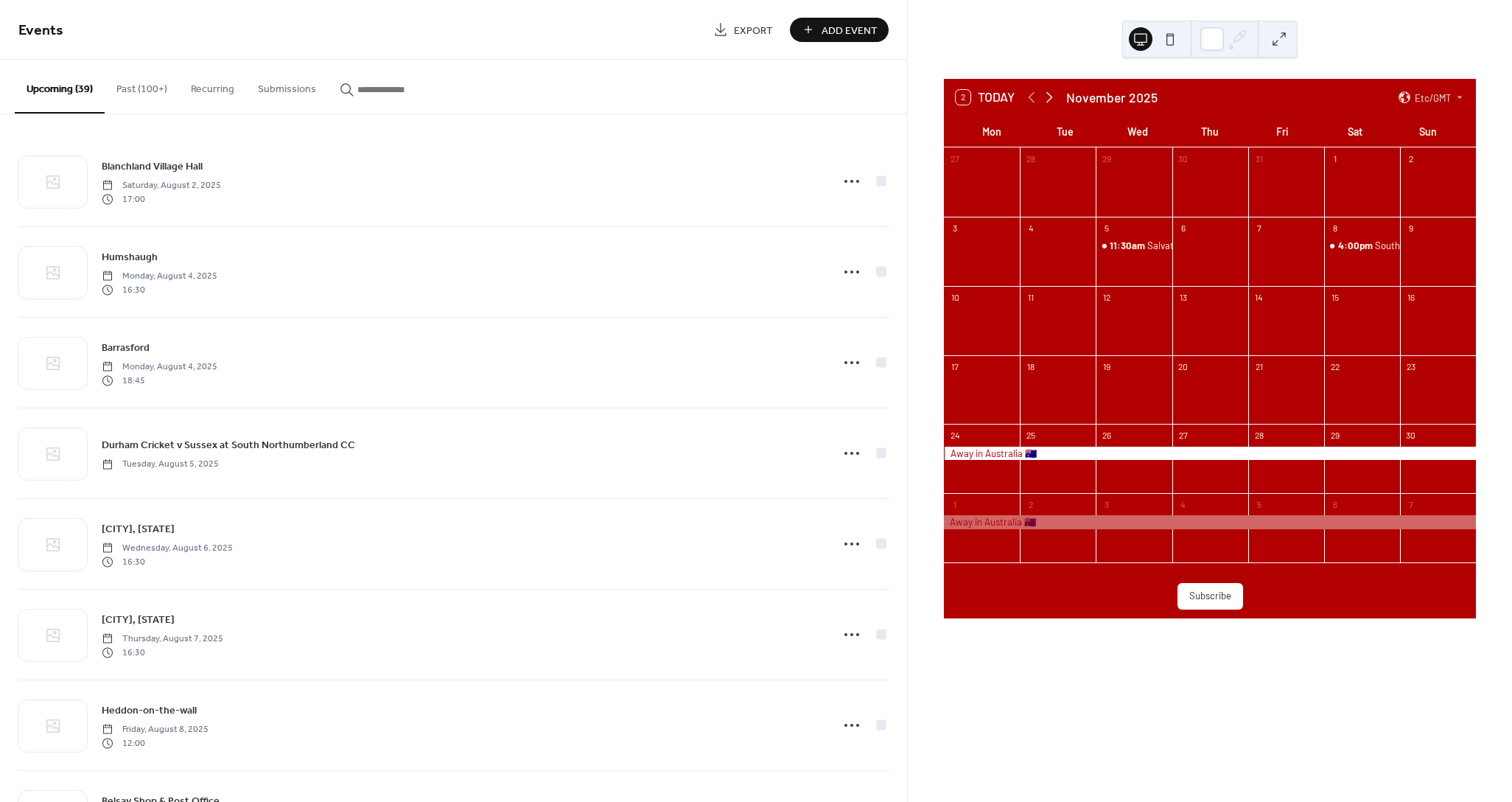 click 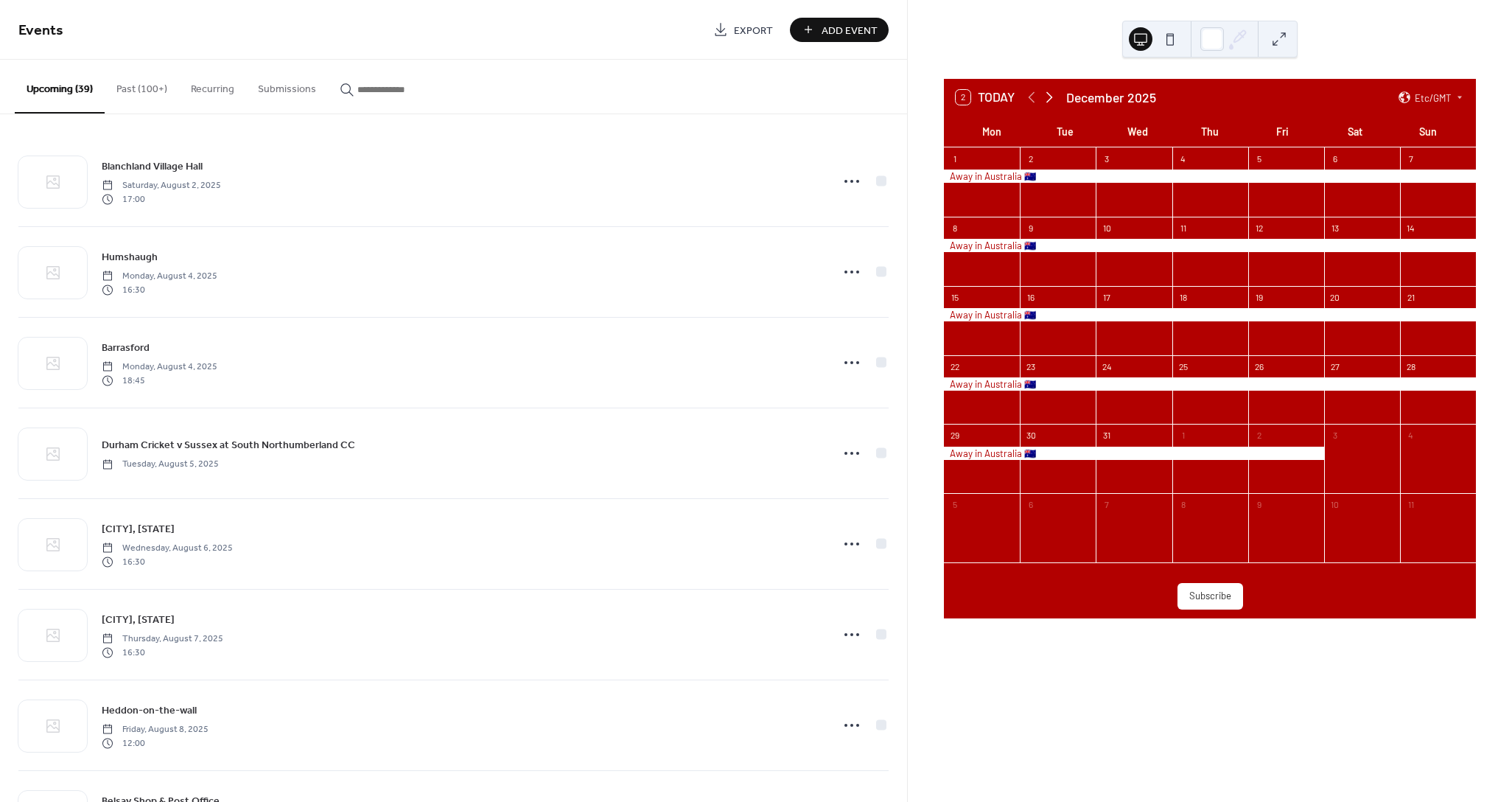 click 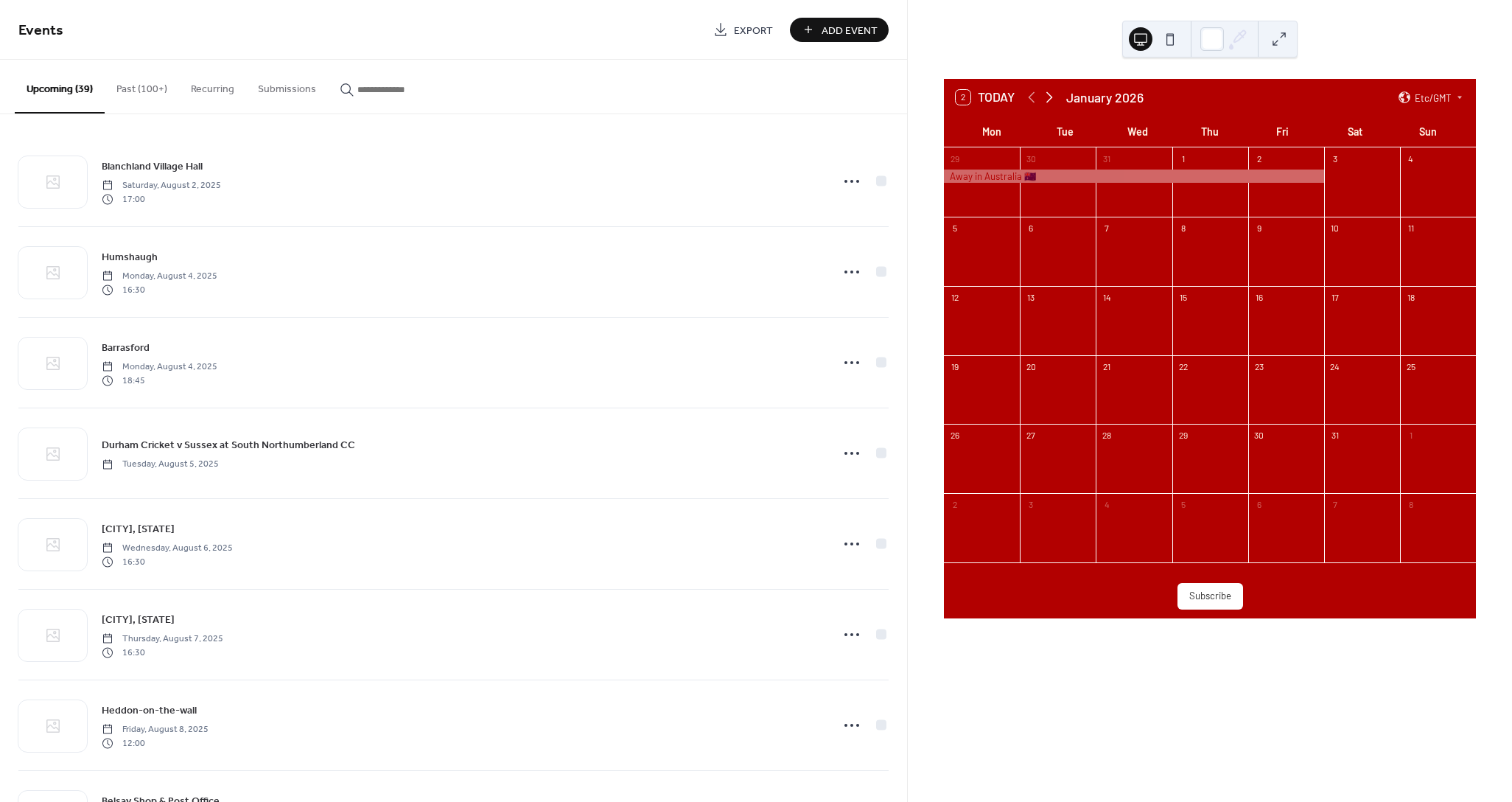 click 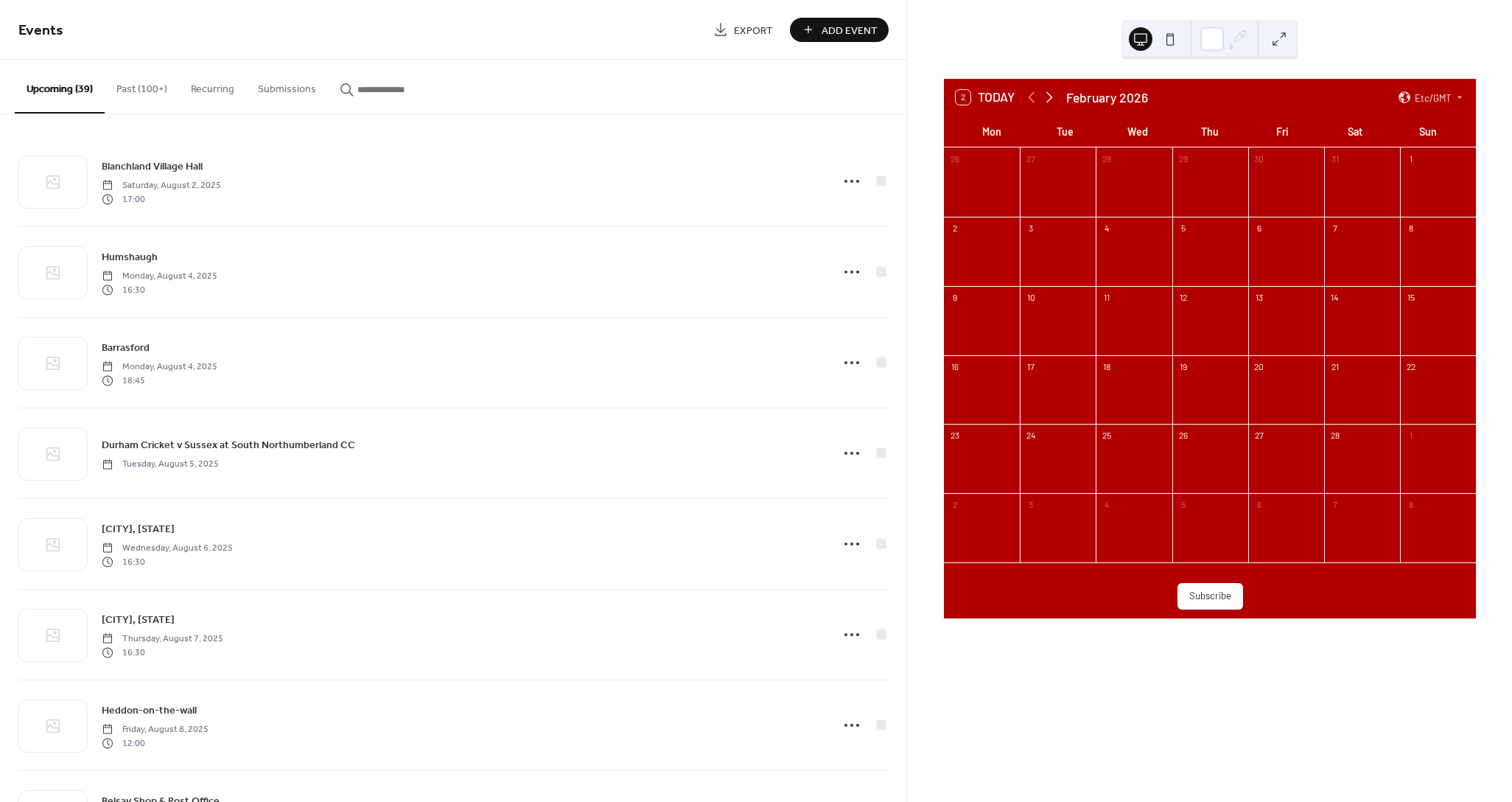 click 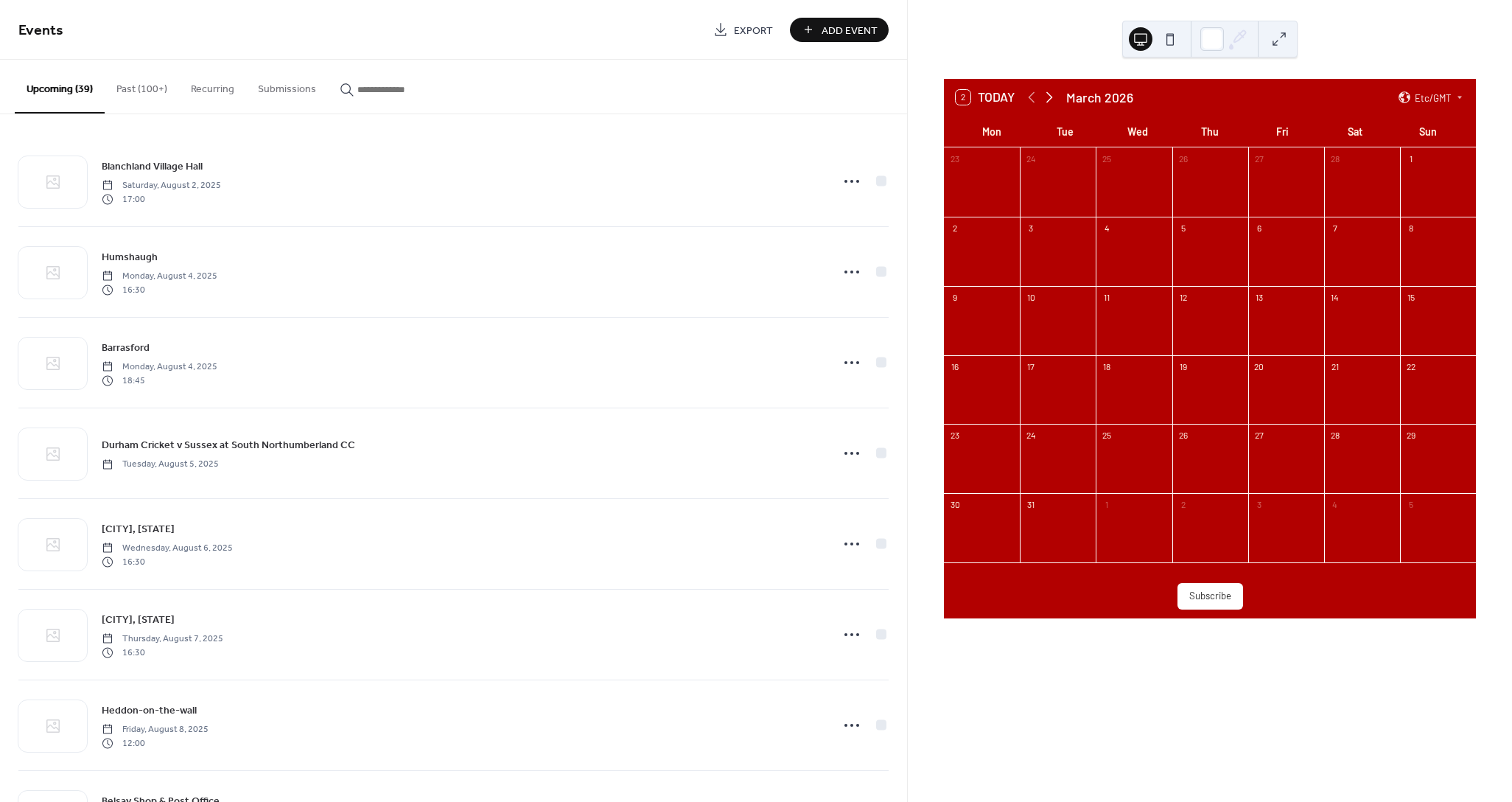 click 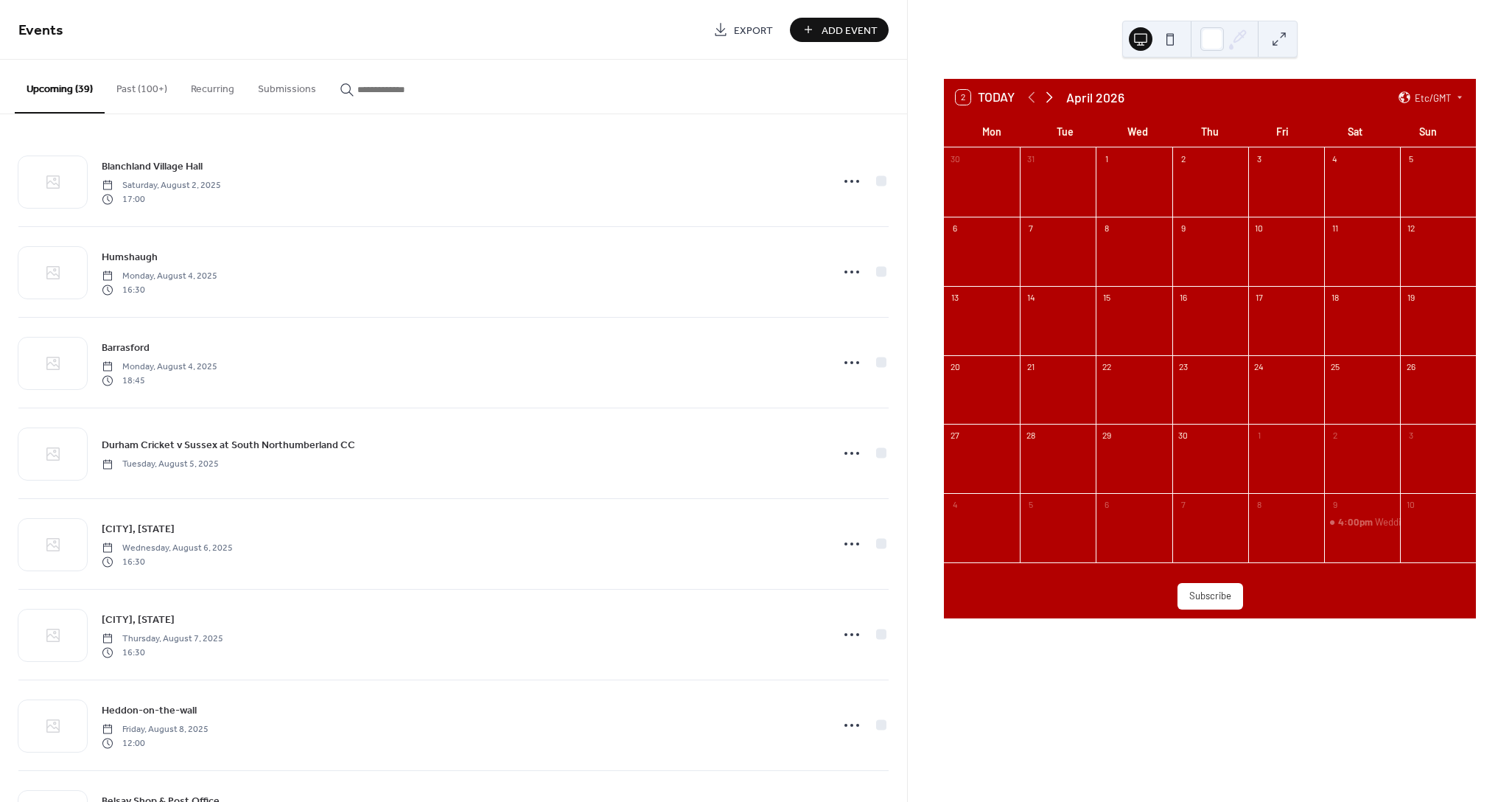 click 